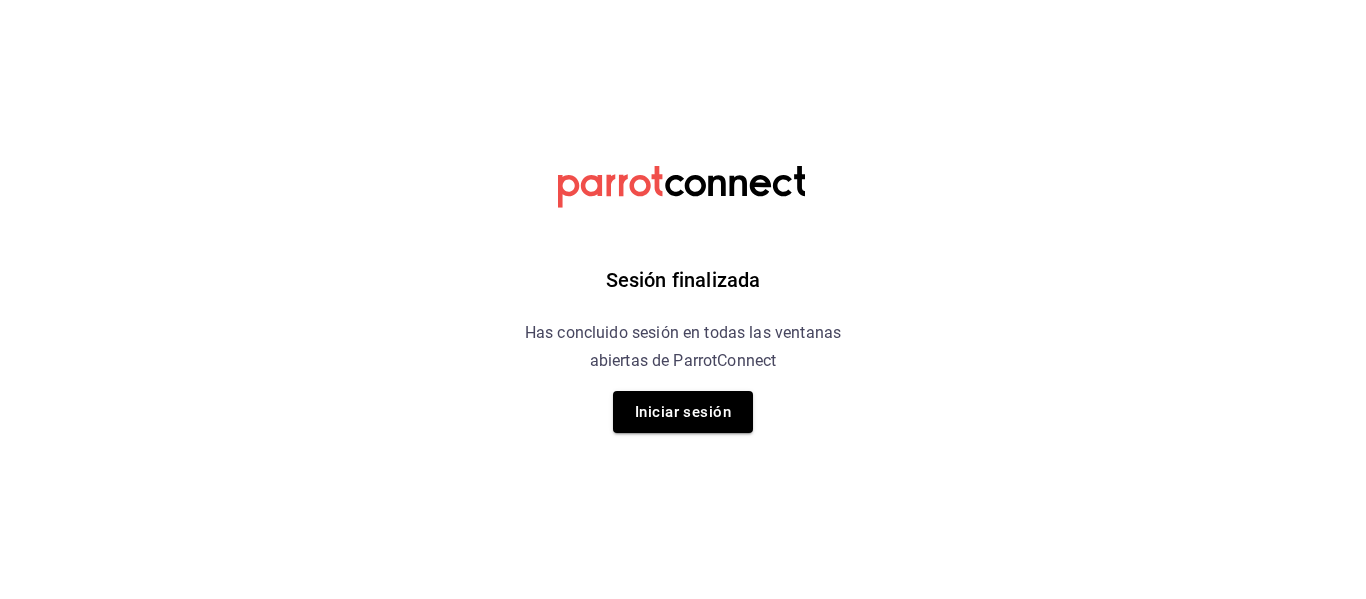 scroll, scrollTop: 0, scrollLeft: 0, axis: both 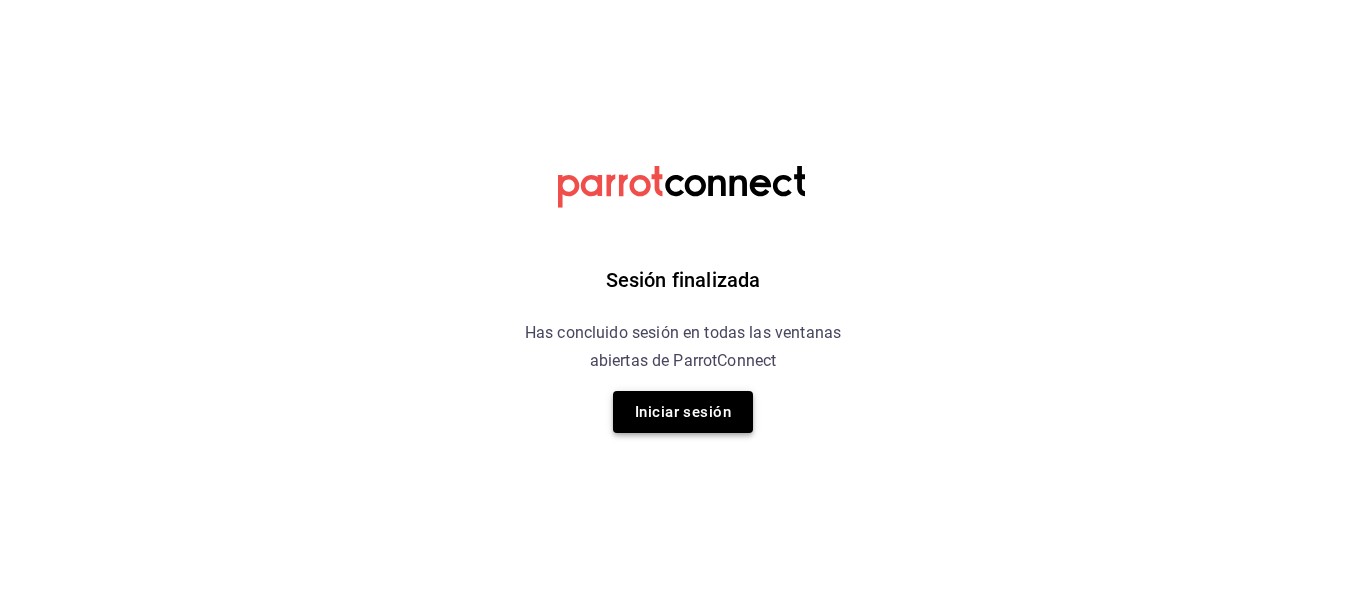 click on "Iniciar sesión" at bounding box center (683, 412) 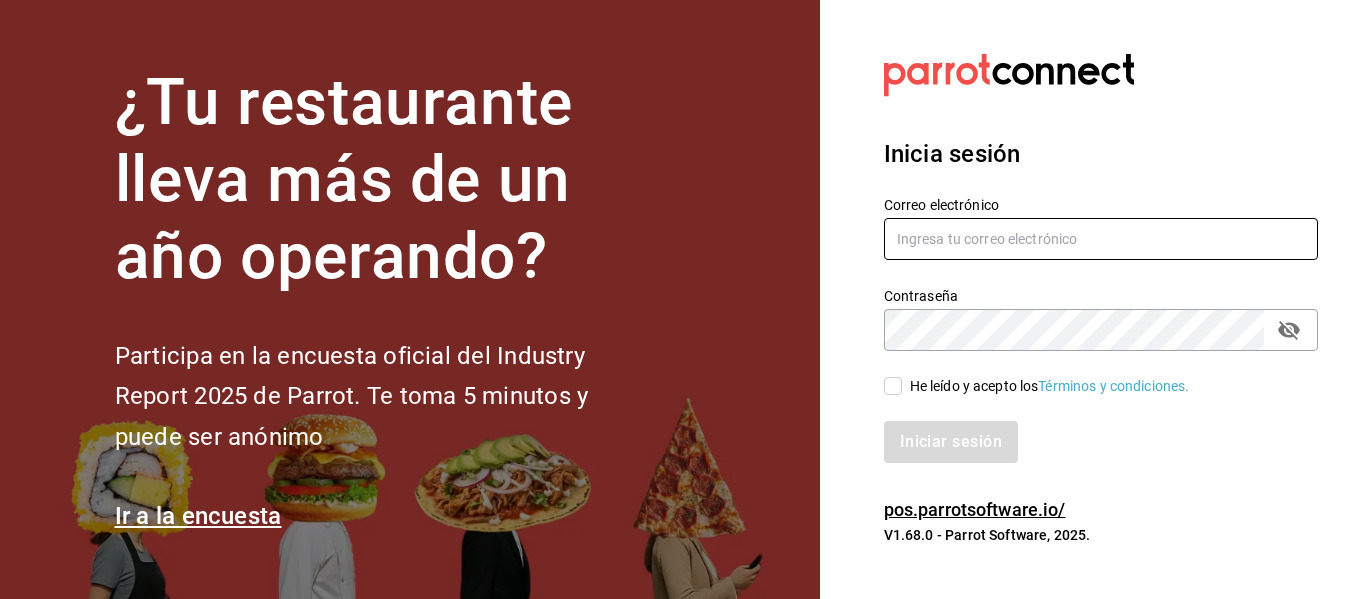 click at bounding box center (1101, 239) 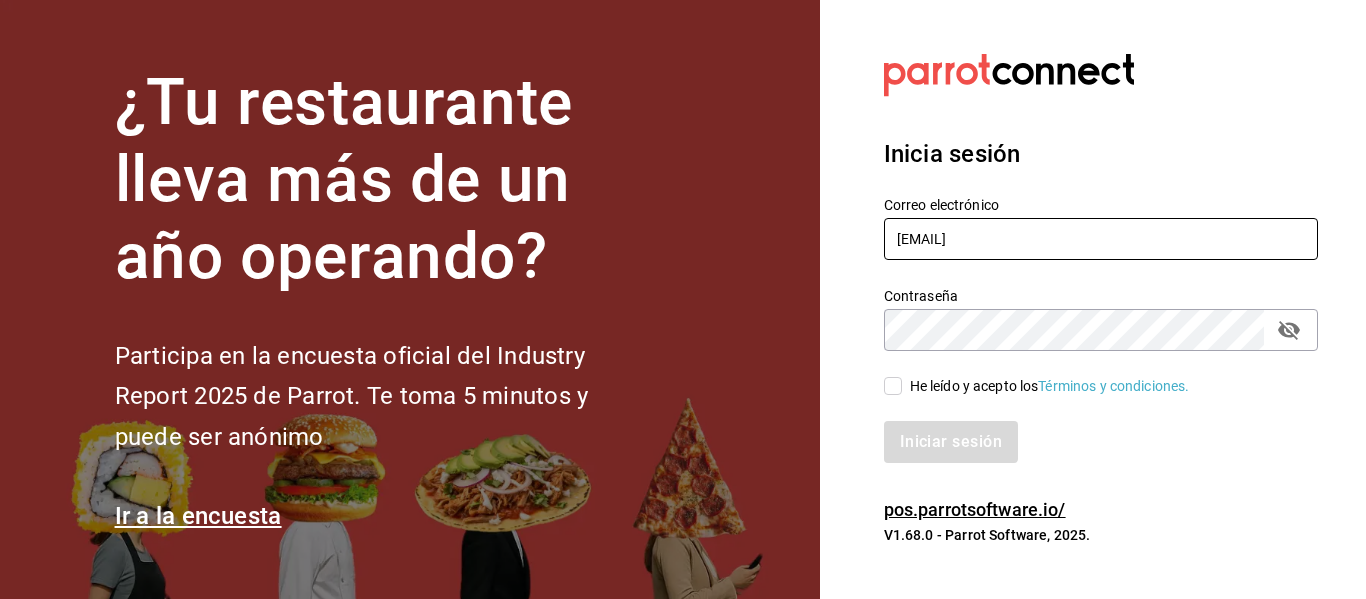 type on "[EMAIL]" 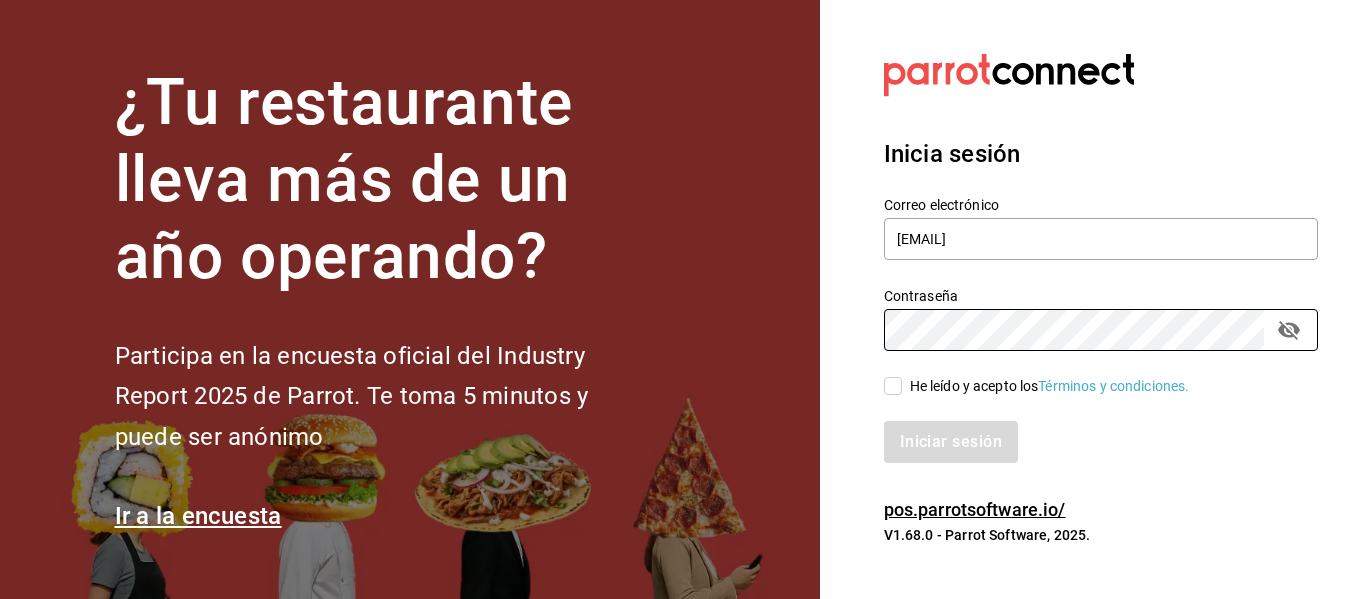 click on "He leído y acepto los  Términos y condiciones." at bounding box center (893, 386) 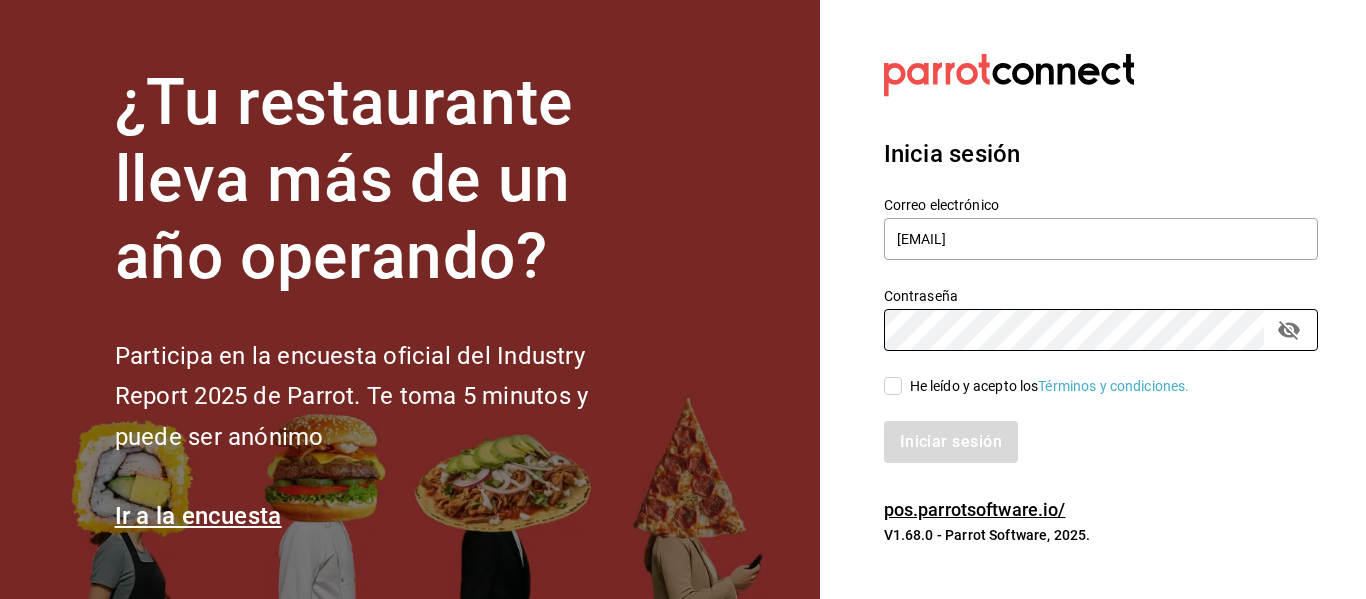 checkbox on "true" 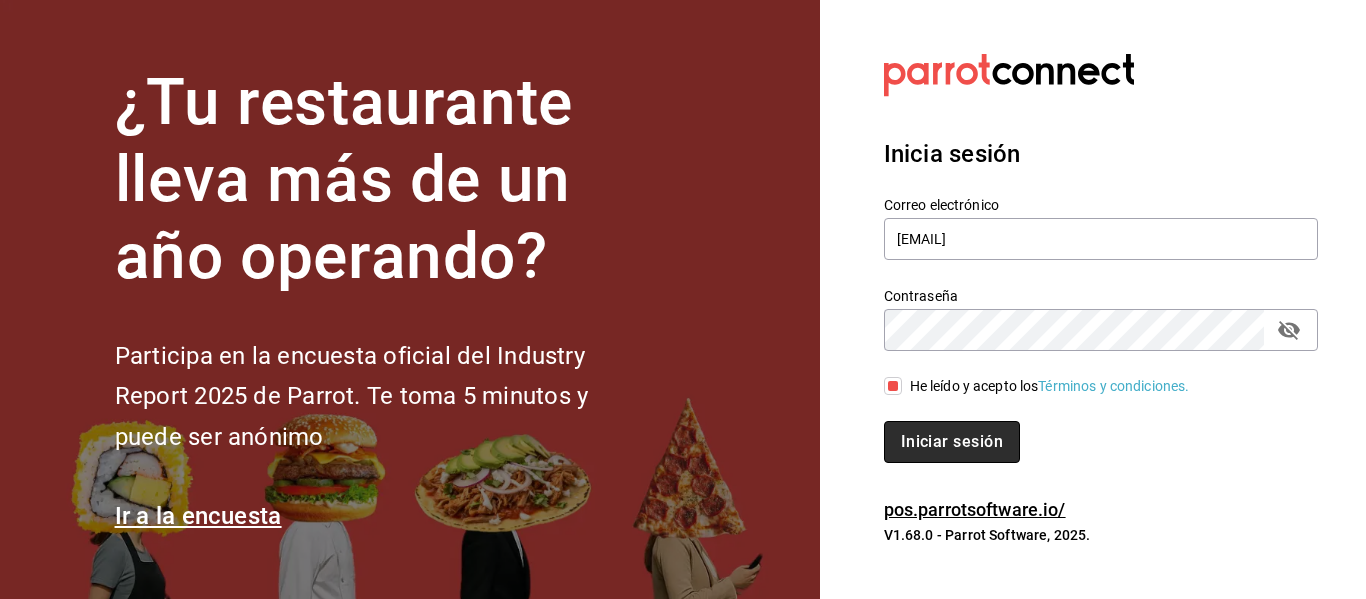 click on "Iniciar sesión" at bounding box center (952, 442) 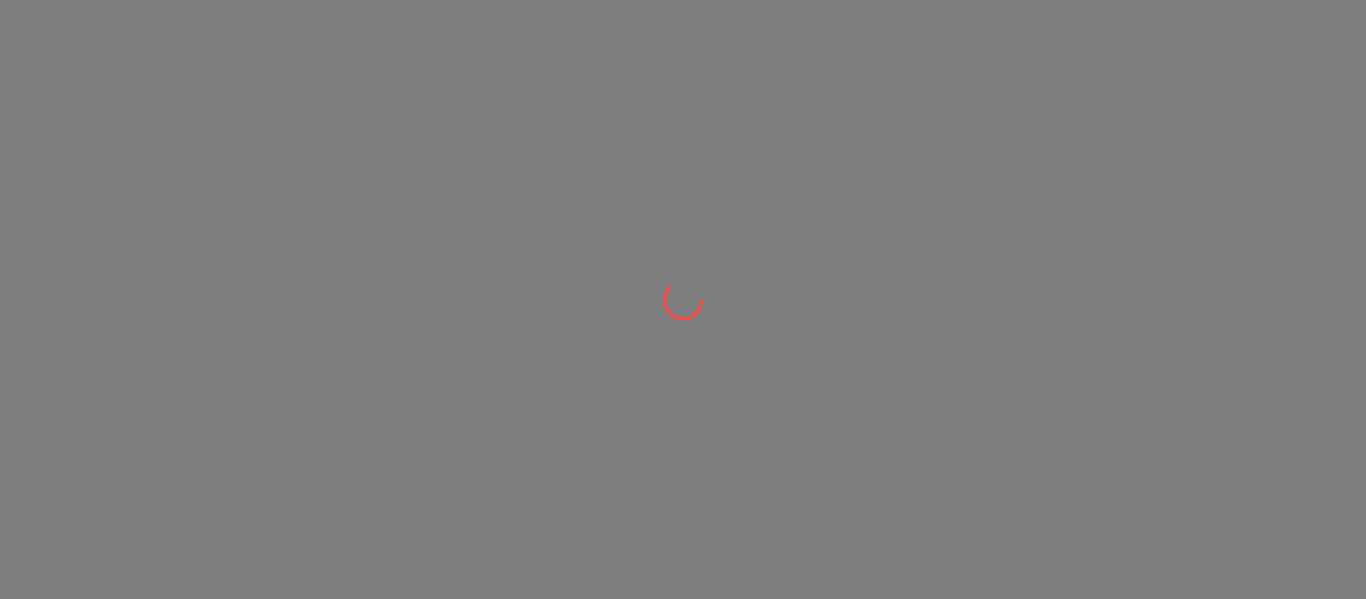 scroll, scrollTop: 0, scrollLeft: 0, axis: both 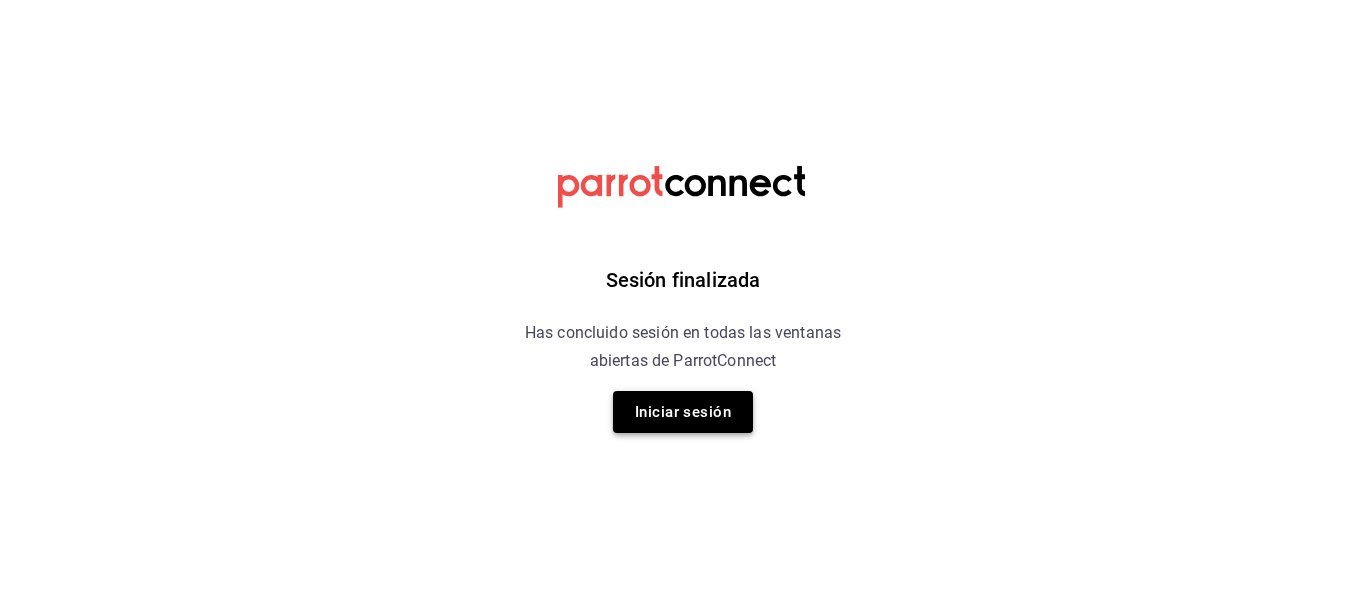 click on "Iniciar sesión" at bounding box center [683, 412] 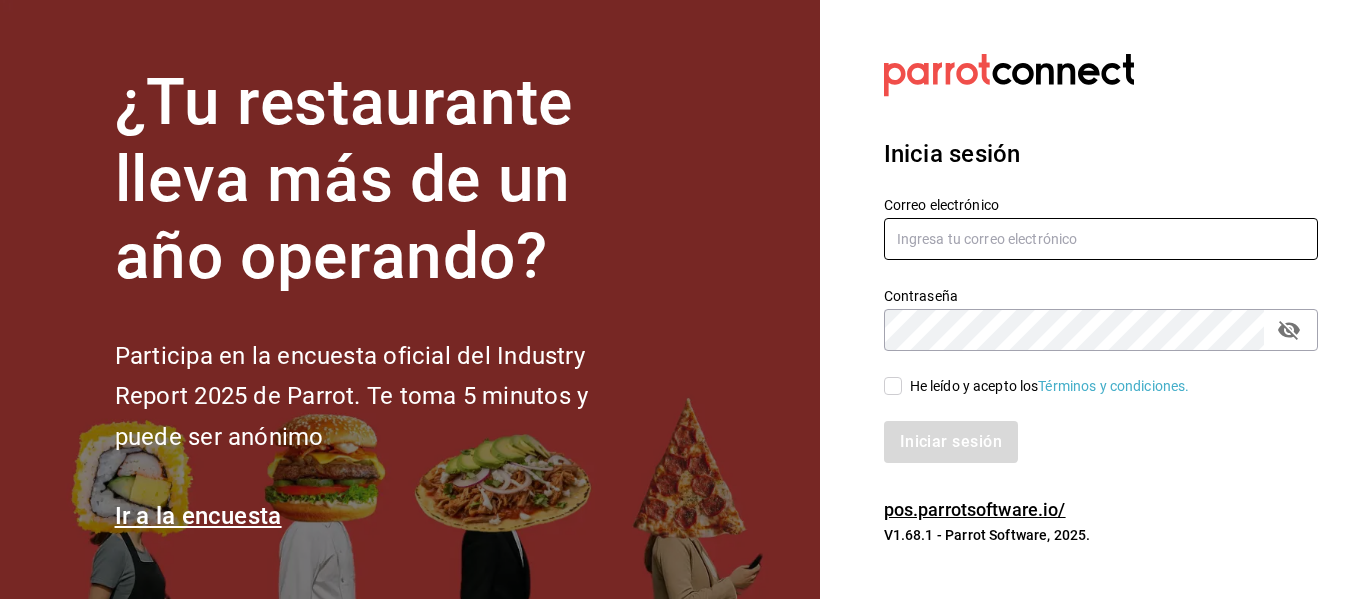 click at bounding box center (1101, 239) 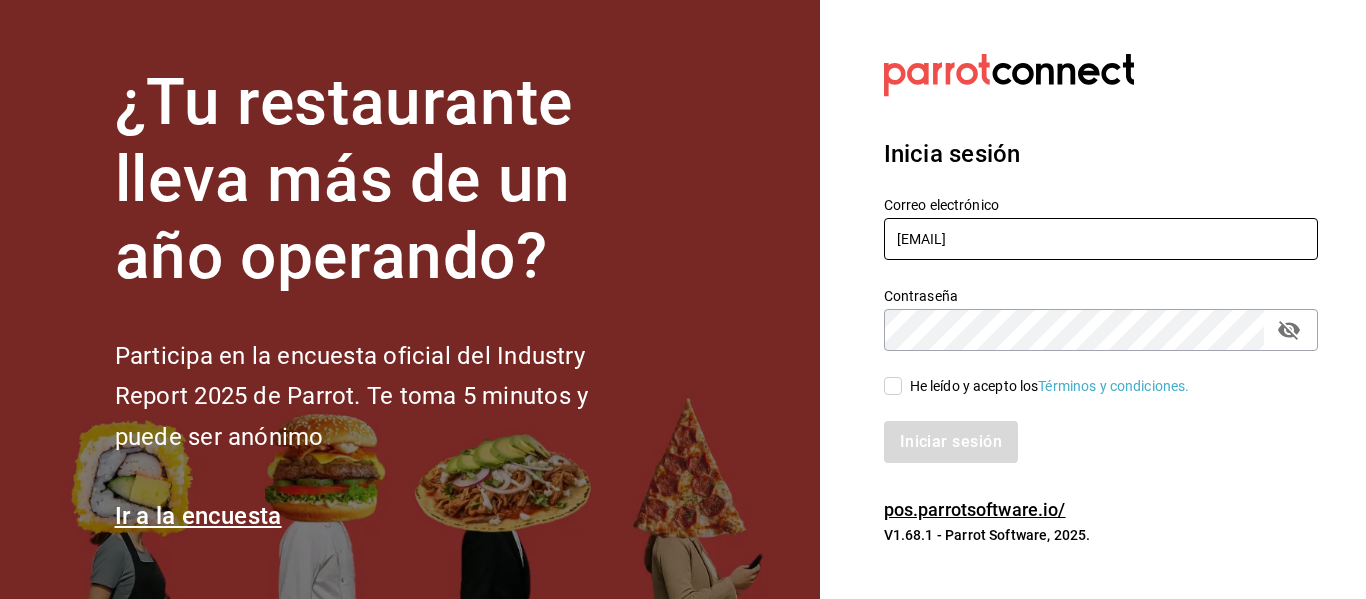 type on "[EMAIL]" 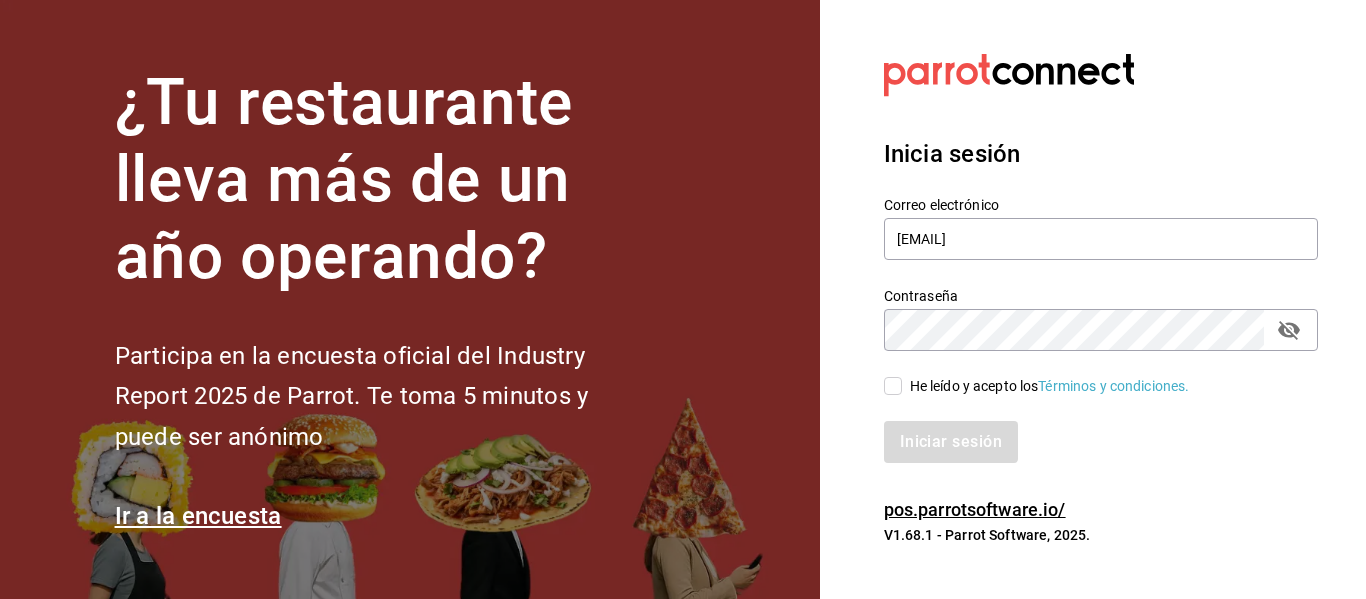 click on "He leído y acepto los  Términos y condiciones." at bounding box center (1046, 386) 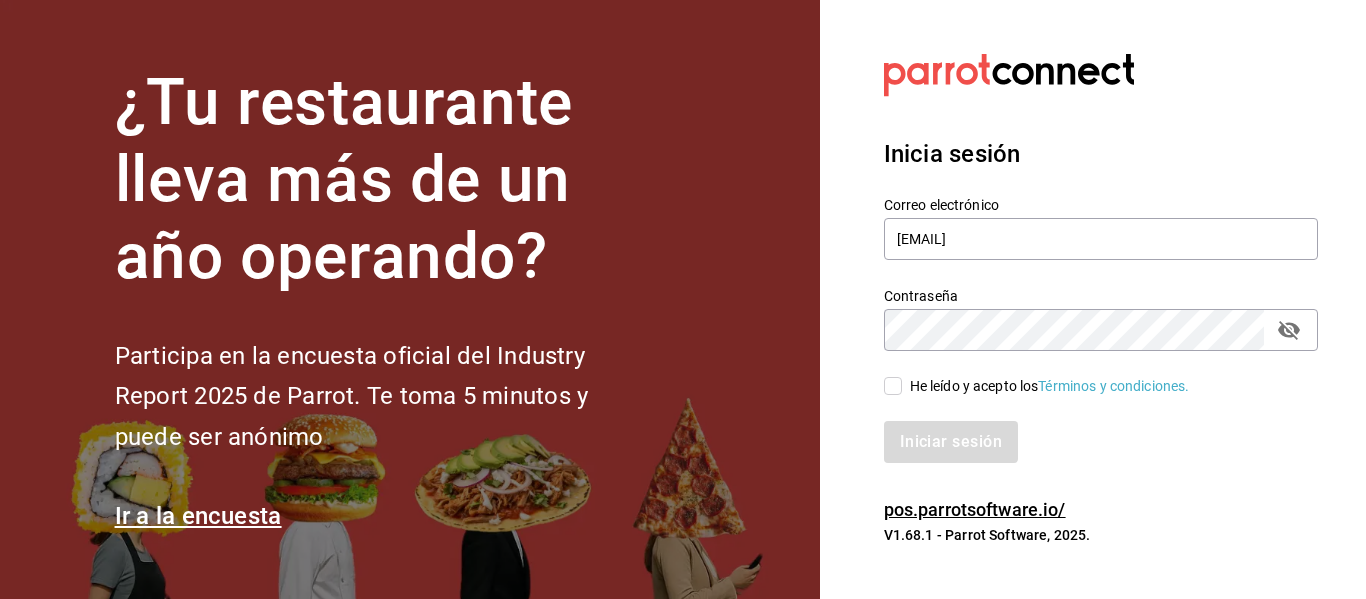 checkbox on "true" 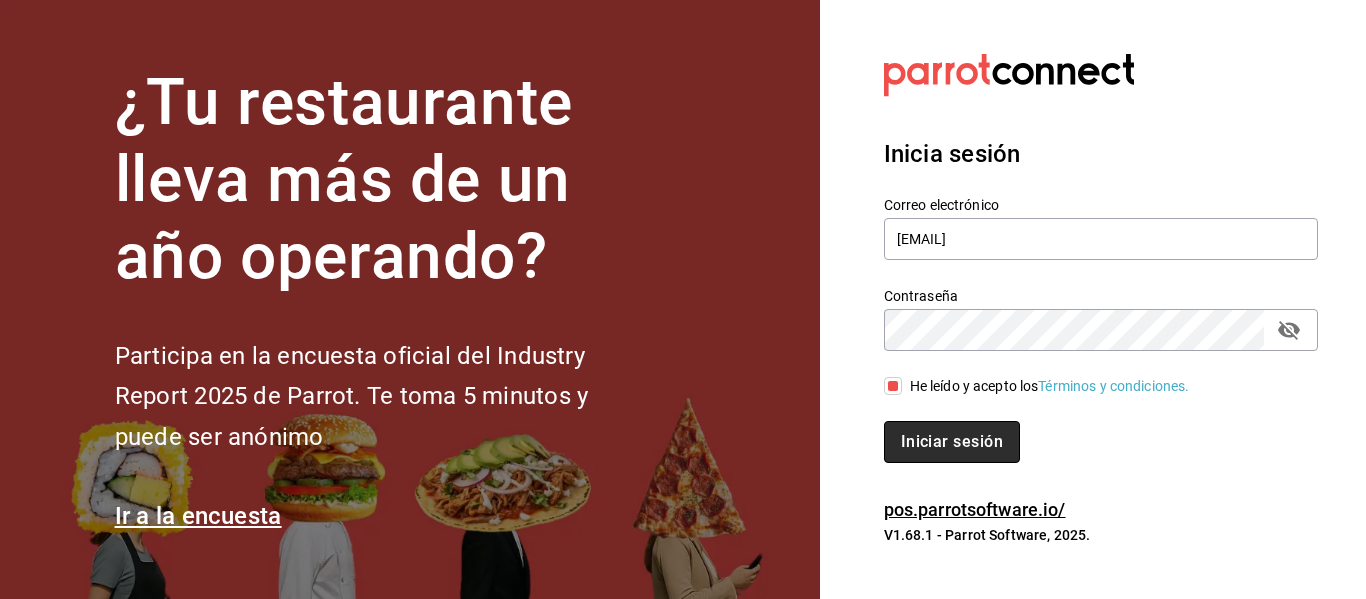 click on "Iniciar sesión" at bounding box center (952, 442) 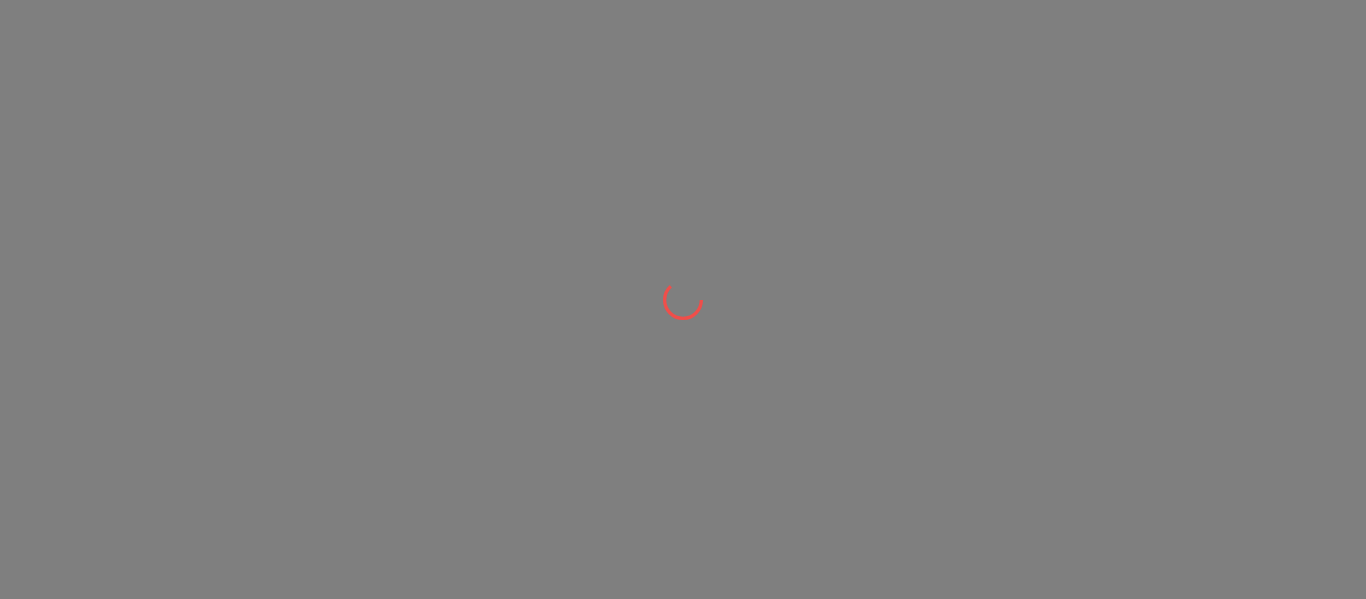 scroll, scrollTop: 0, scrollLeft: 0, axis: both 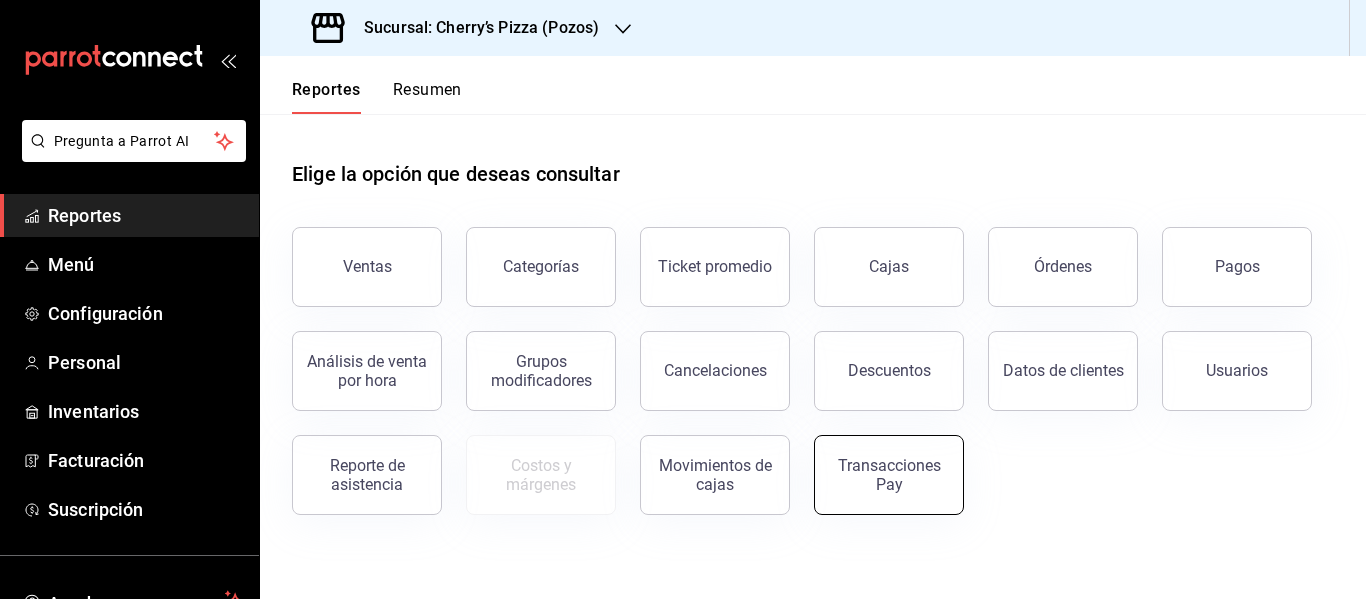 click on "Transacciones Pay" at bounding box center (889, 475) 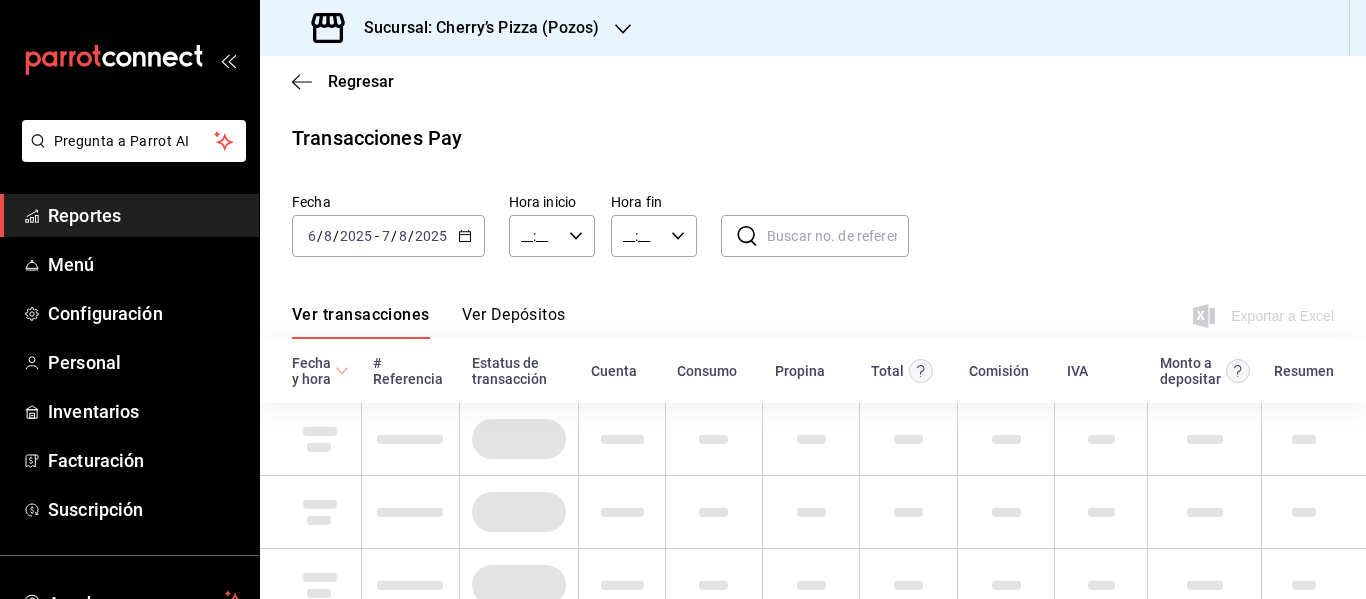type on "00:00" 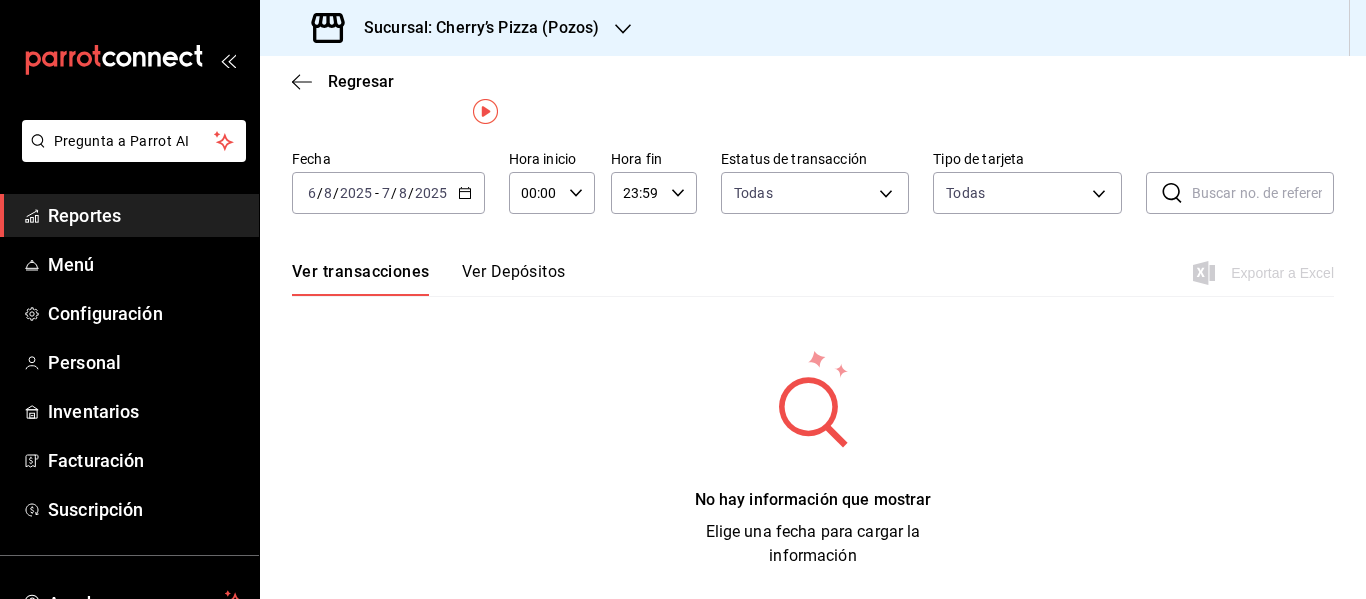 scroll, scrollTop: 0, scrollLeft: 0, axis: both 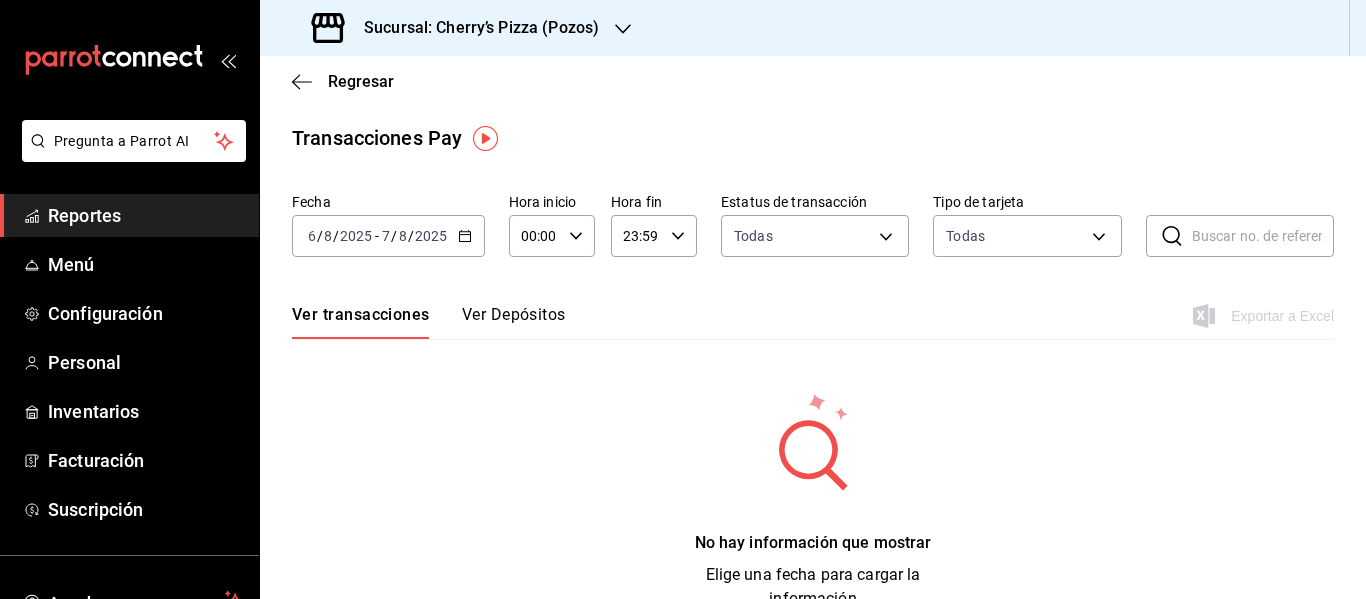 click 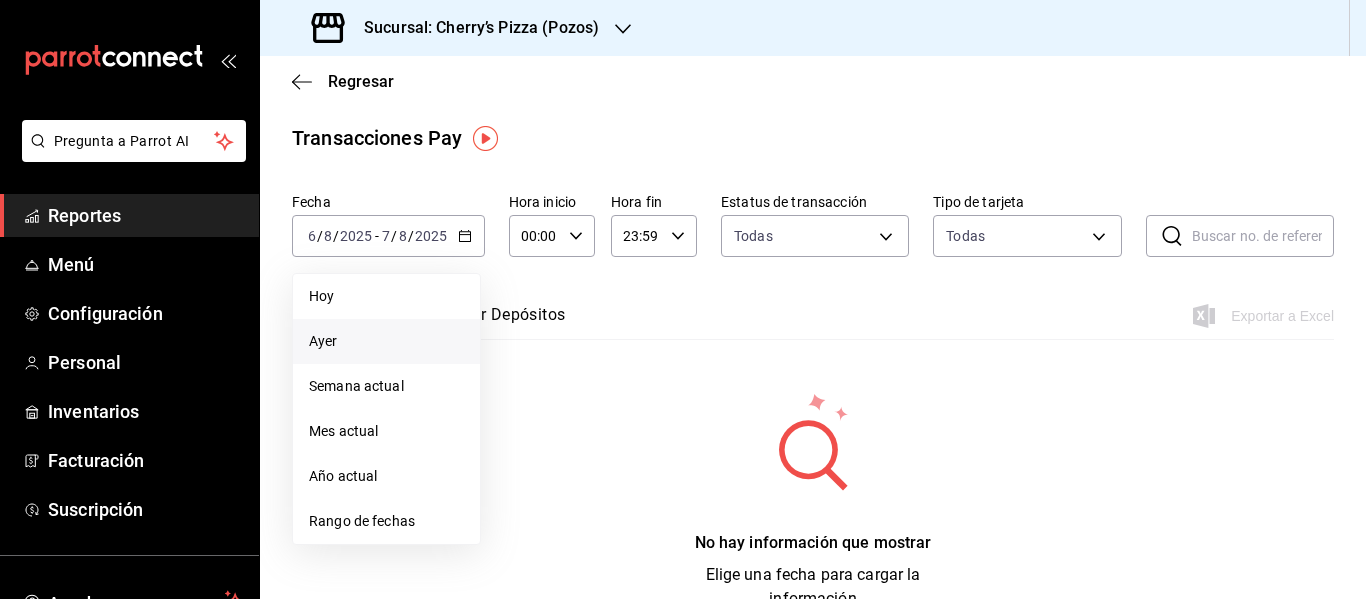 click on "Ayer" at bounding box center [386, 341] 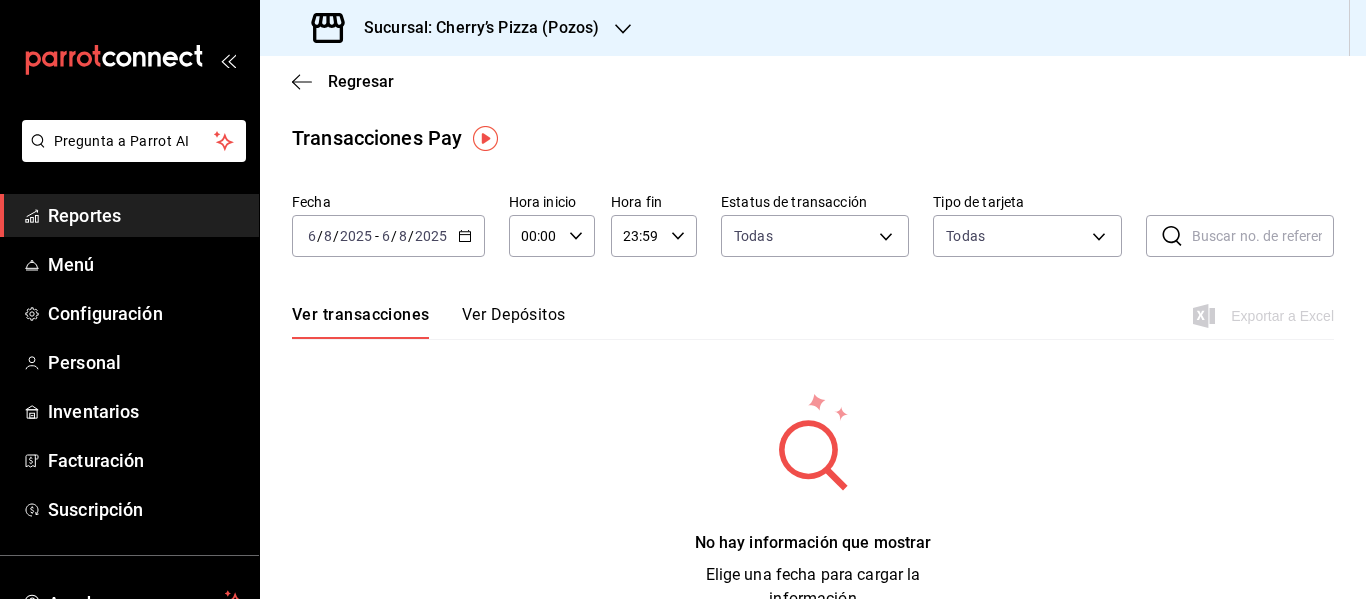 click on "Sucursal: Cherry’s Pizza (Pozos)" at bounding box center [473, 28] 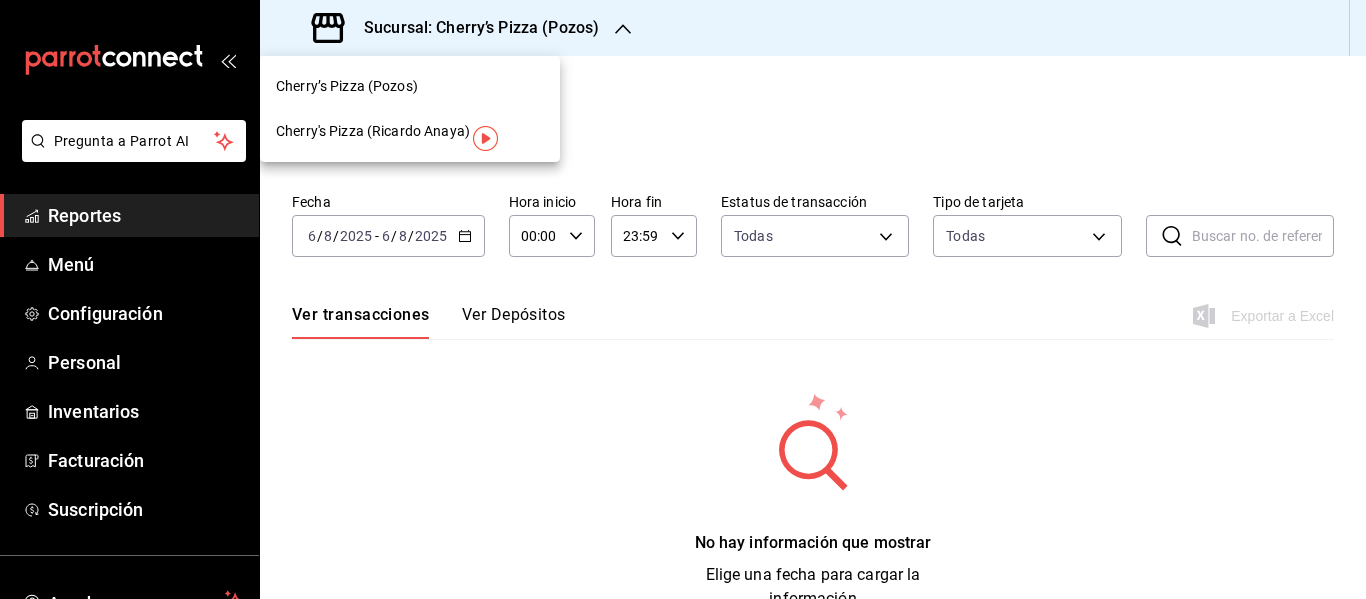 click on "Cherry’s Pizza (Pozos)" at bounding box center [410, 86] 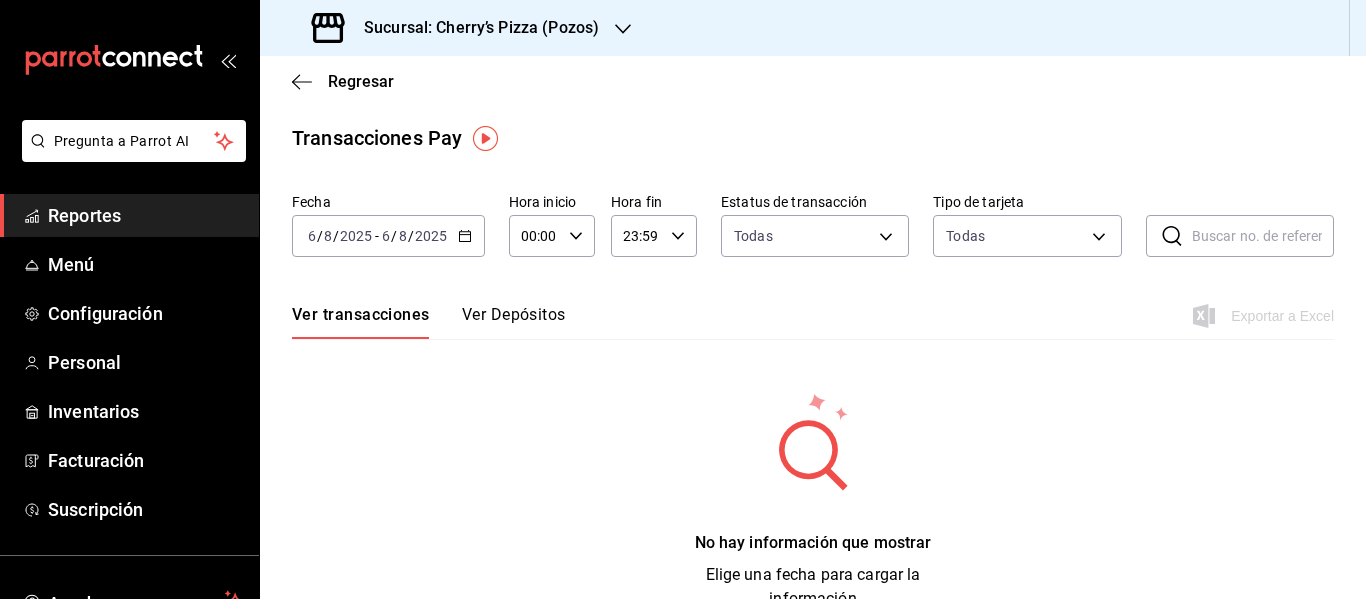 click on "Sucursal: Cherry’s Pizza (Pozos)" at bounding box center [473, 28] 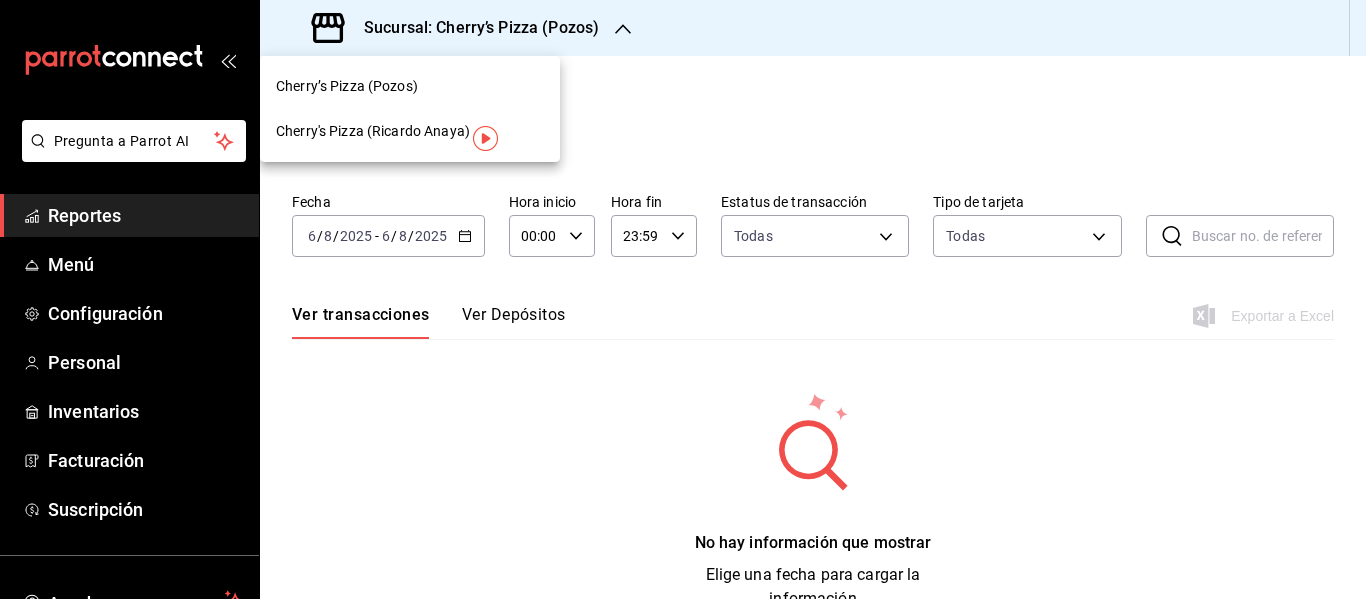 click on "Cherry's Pizza (Ricardo Anaya)" at bounding box center [410, 131] 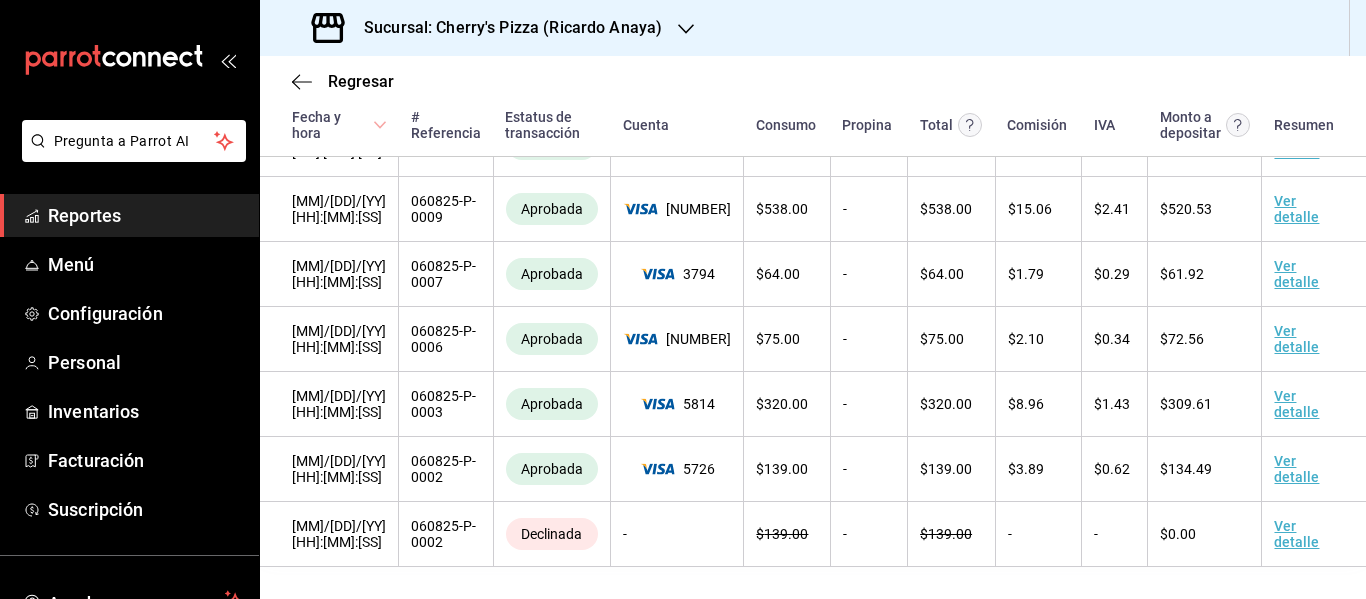 scroll, scrollTop: 1014, scrollLeft: 0, axis: vertical 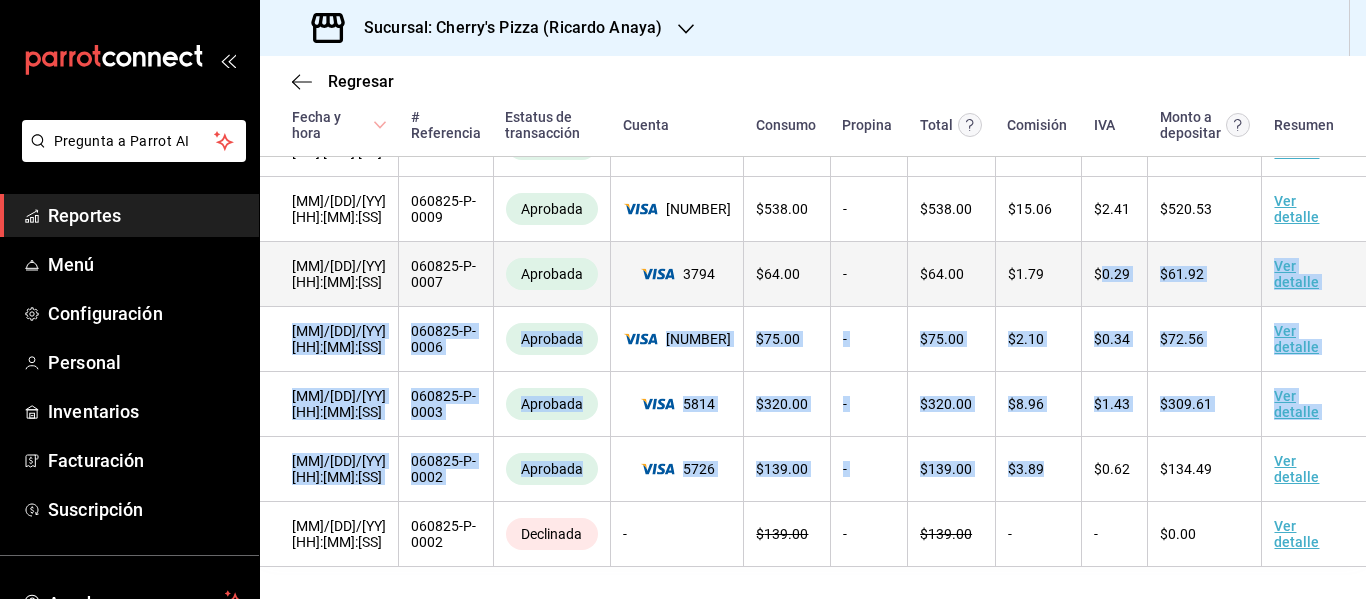 drag, startPoint x: 1026, startPoint y: 493, endPoint x: 1074, endPoint y: 233, distance: 264.39365 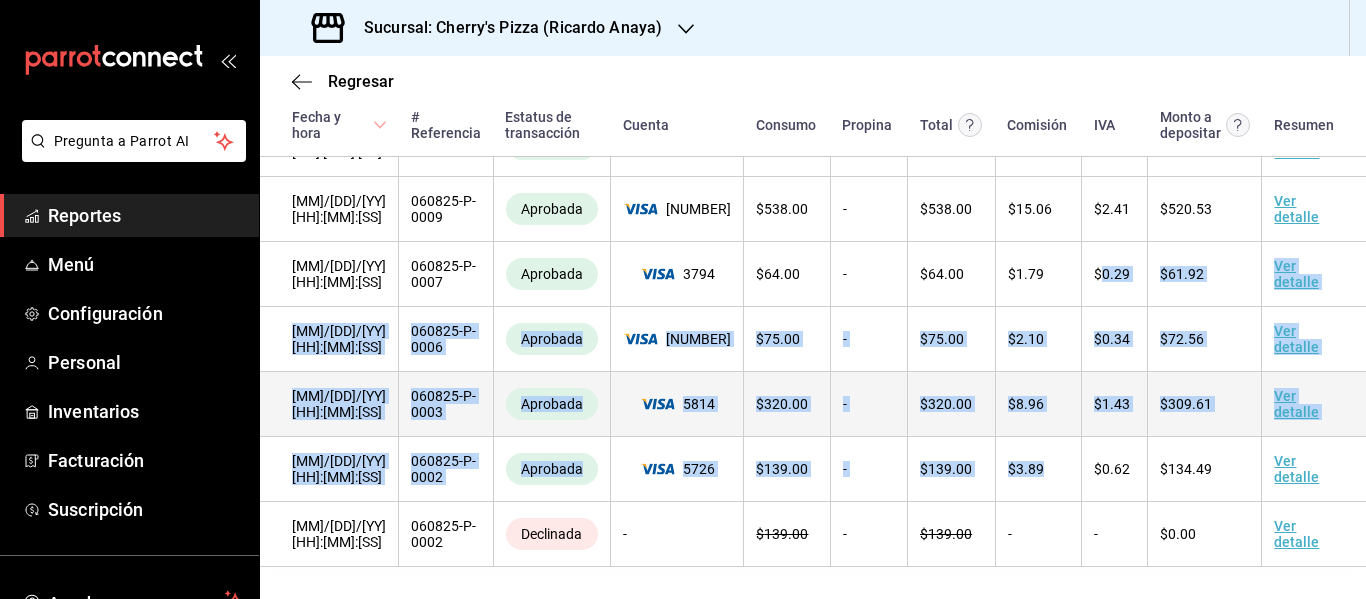 click on "$ 1.43" at bounding box center [1115, 404] 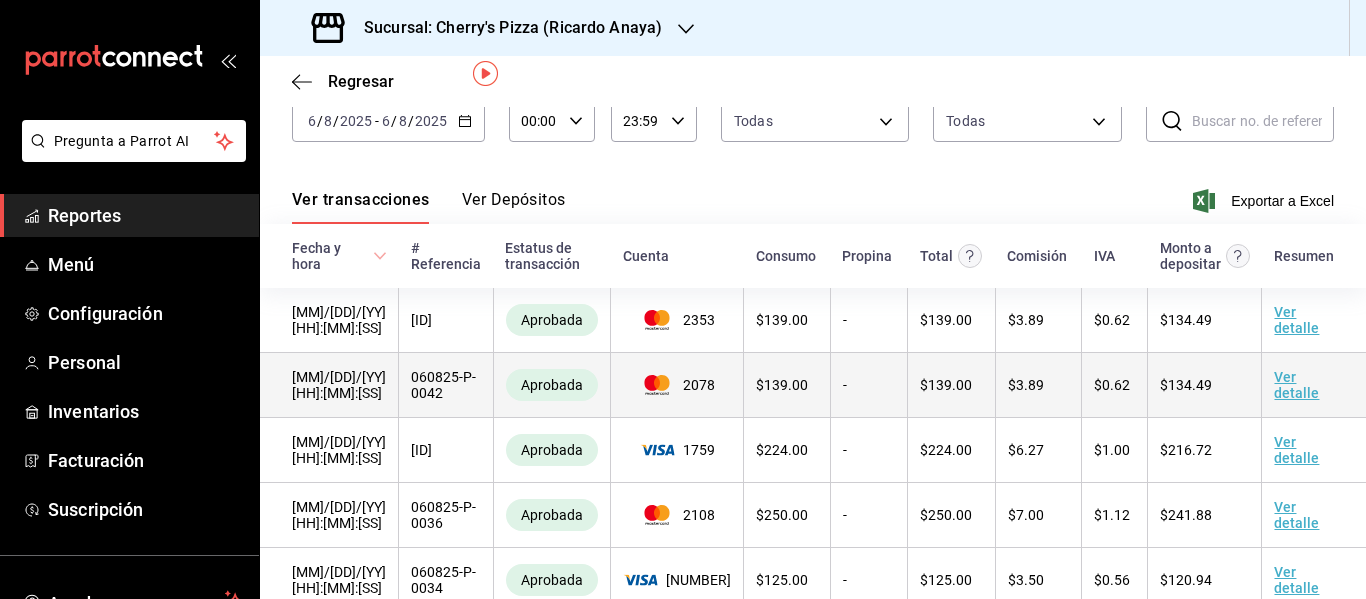 scroll, scrollTop: 0, scrollLeft: 0, axis: both 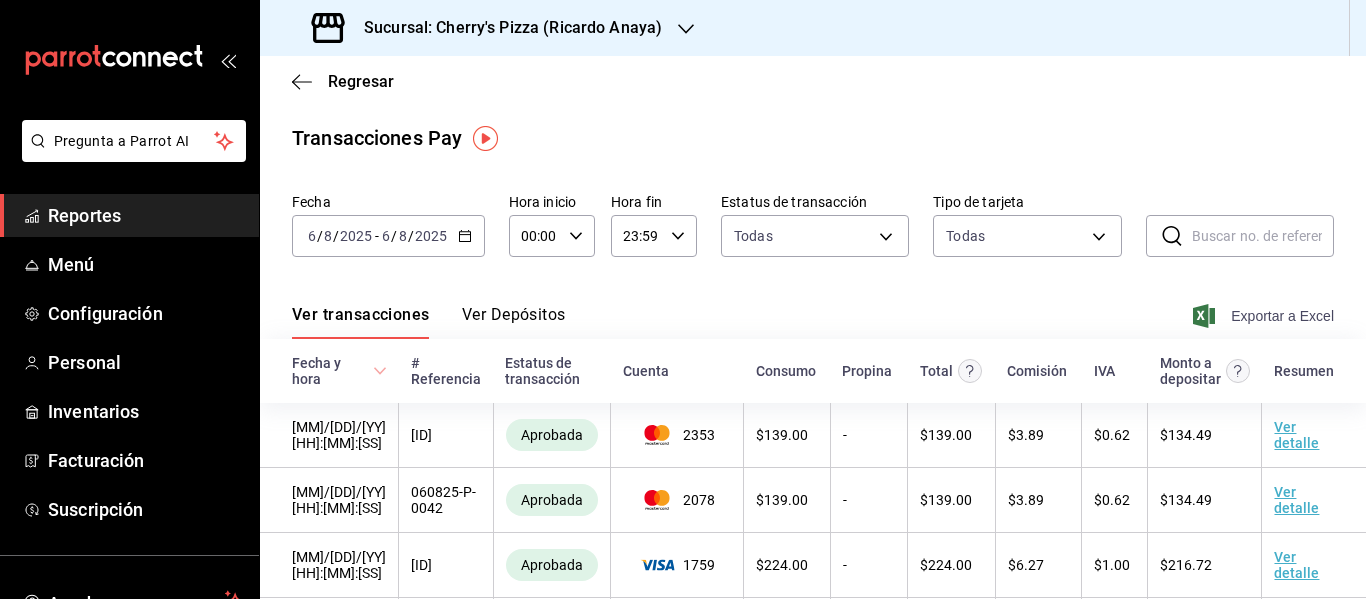 click on "Exportar a Excel" at bounding box center [1265, 316] 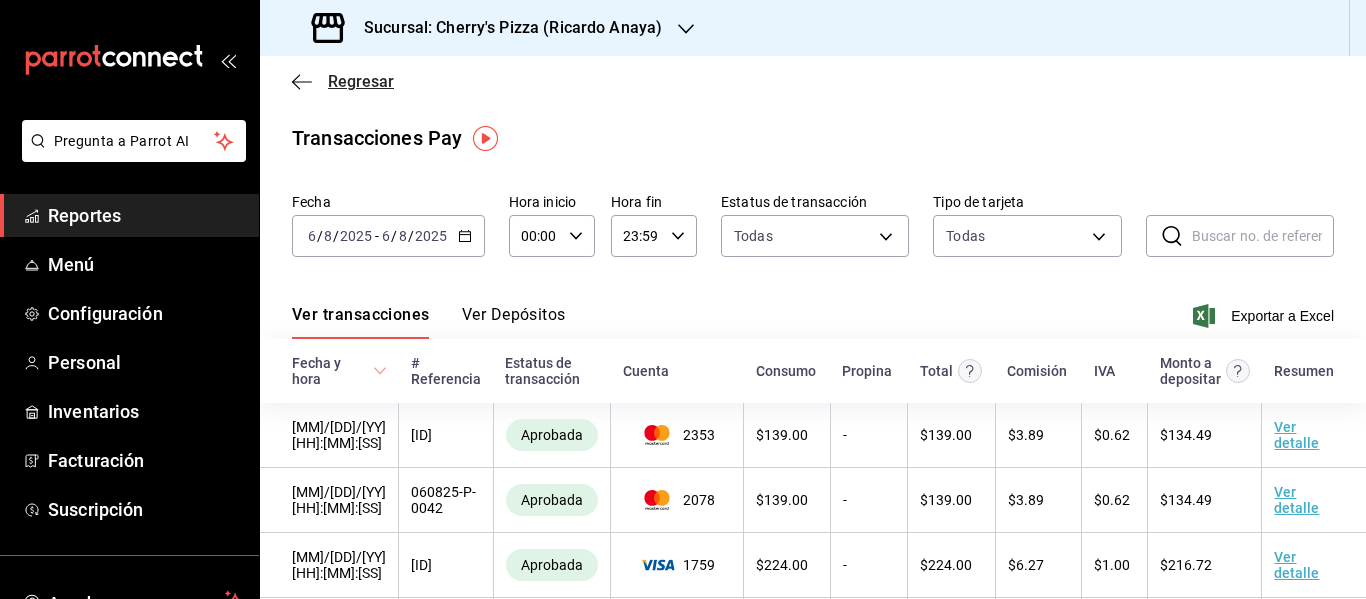 click 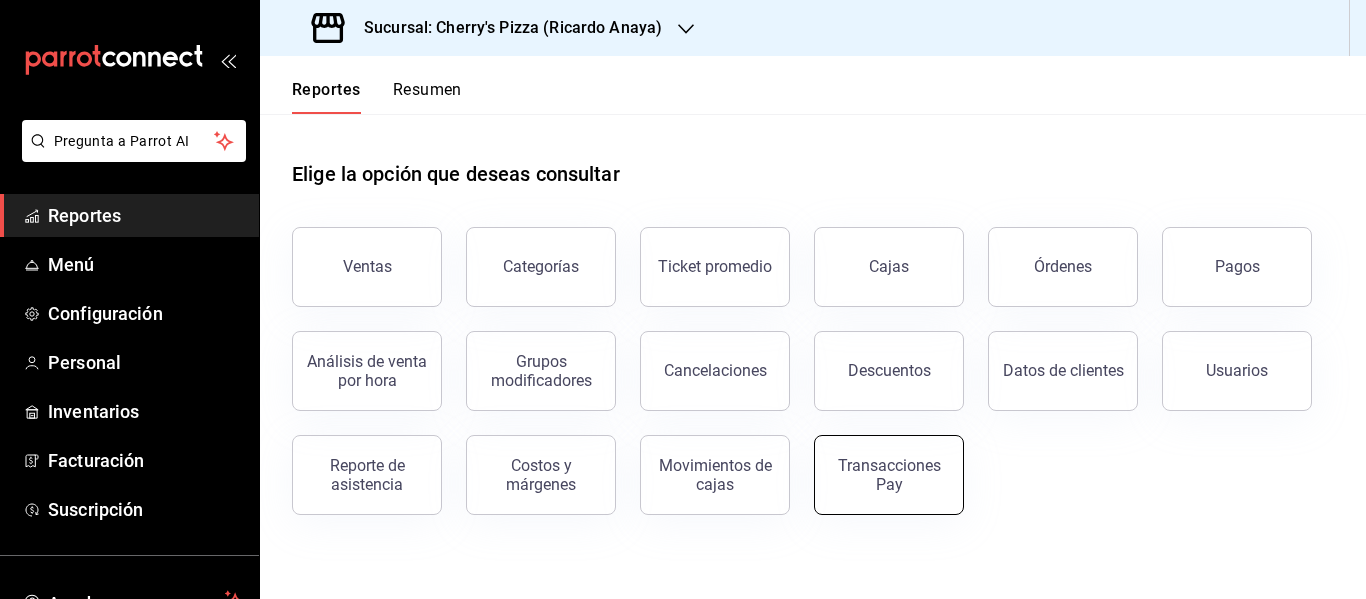 click on "Transacciones Pay" at bounding box center [889, 475] 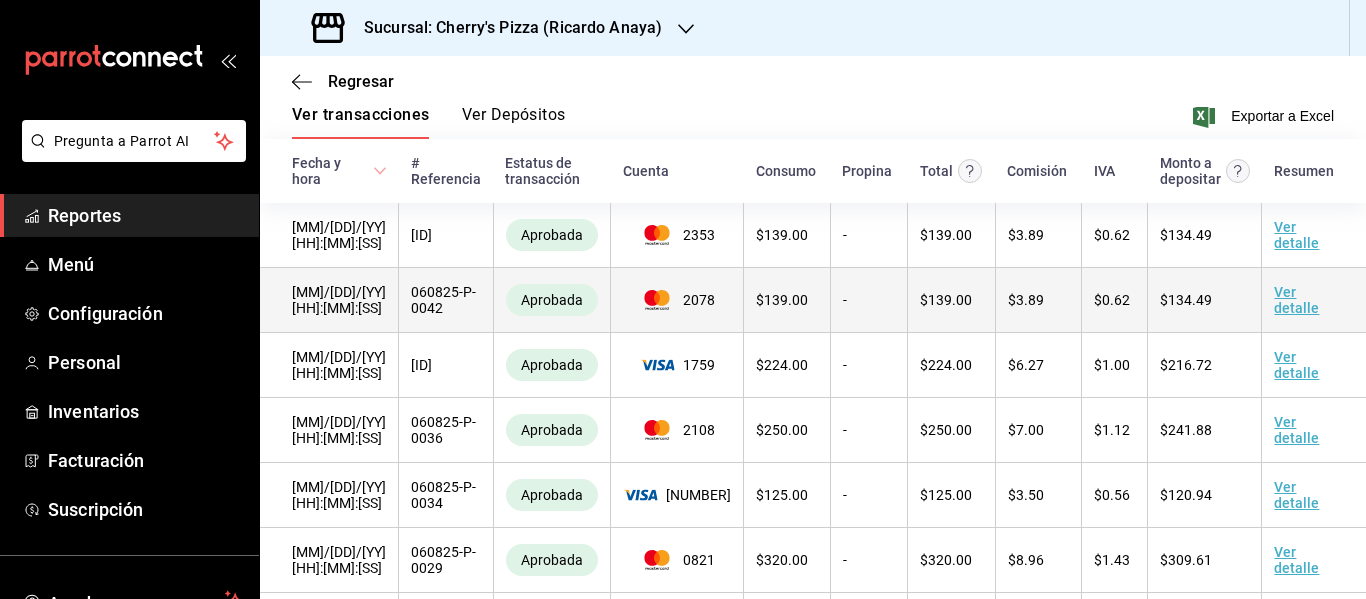 scroll, scrollTop: 0, scrollLeft: 0, axis: both 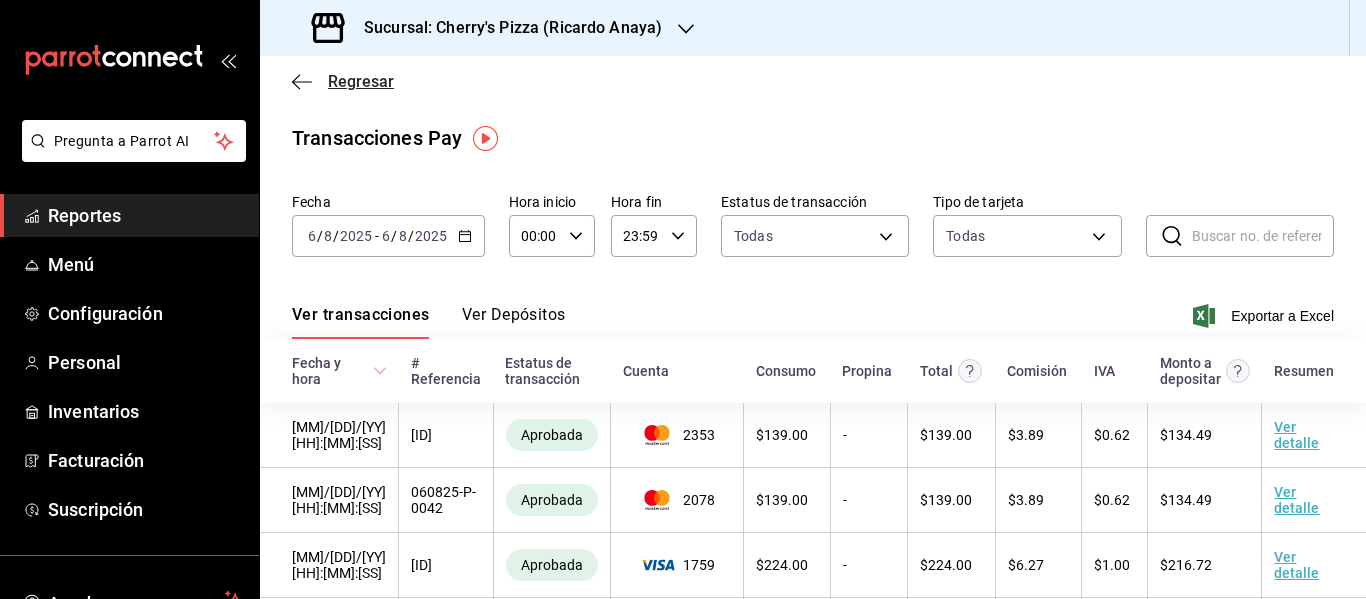 click 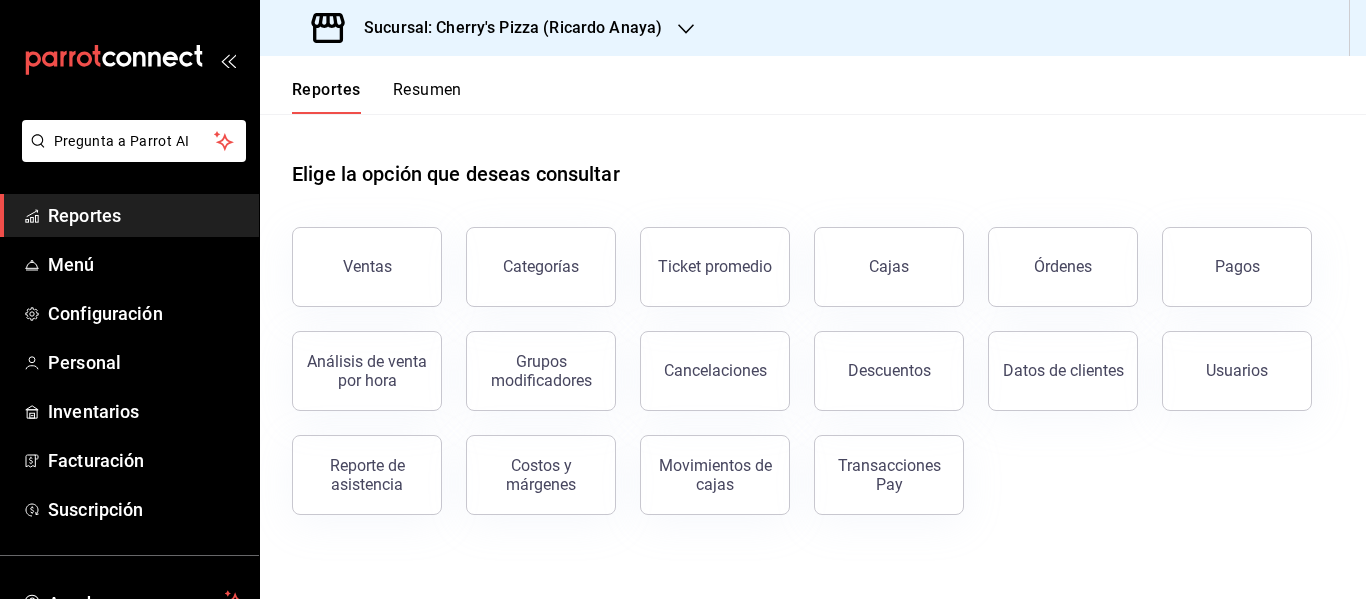 click on "Reportes" at bounding box center (326, 97) 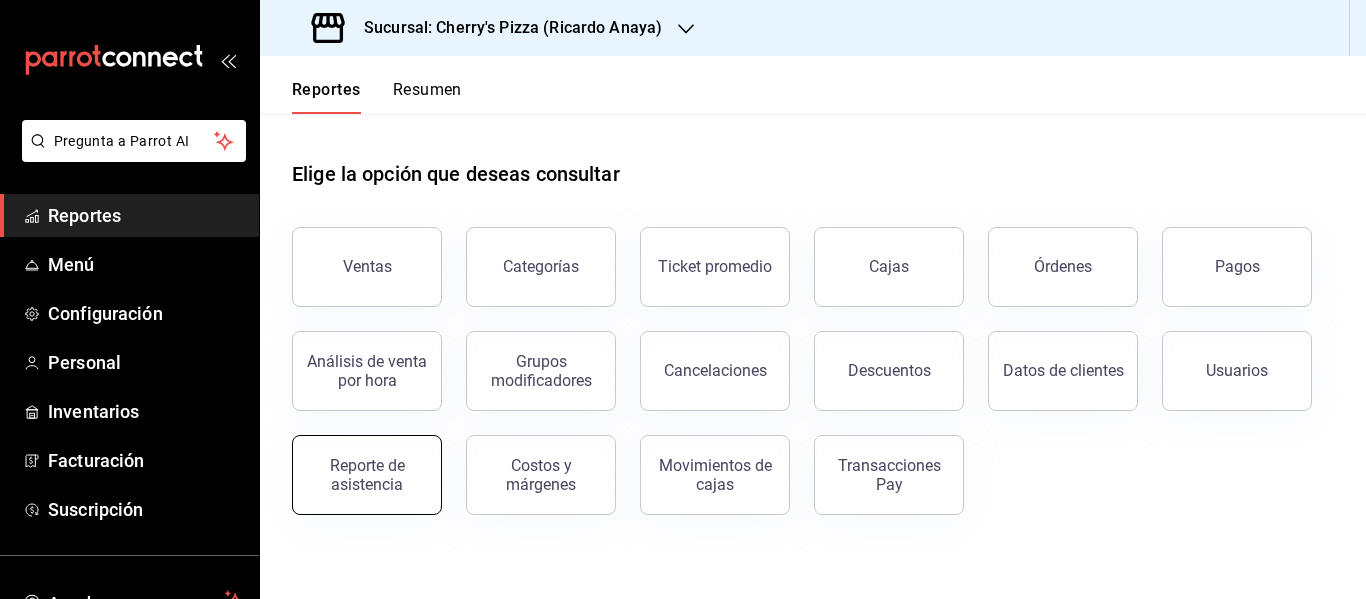 click on "Reporte de asistencia" at bounding box center (367, 475) 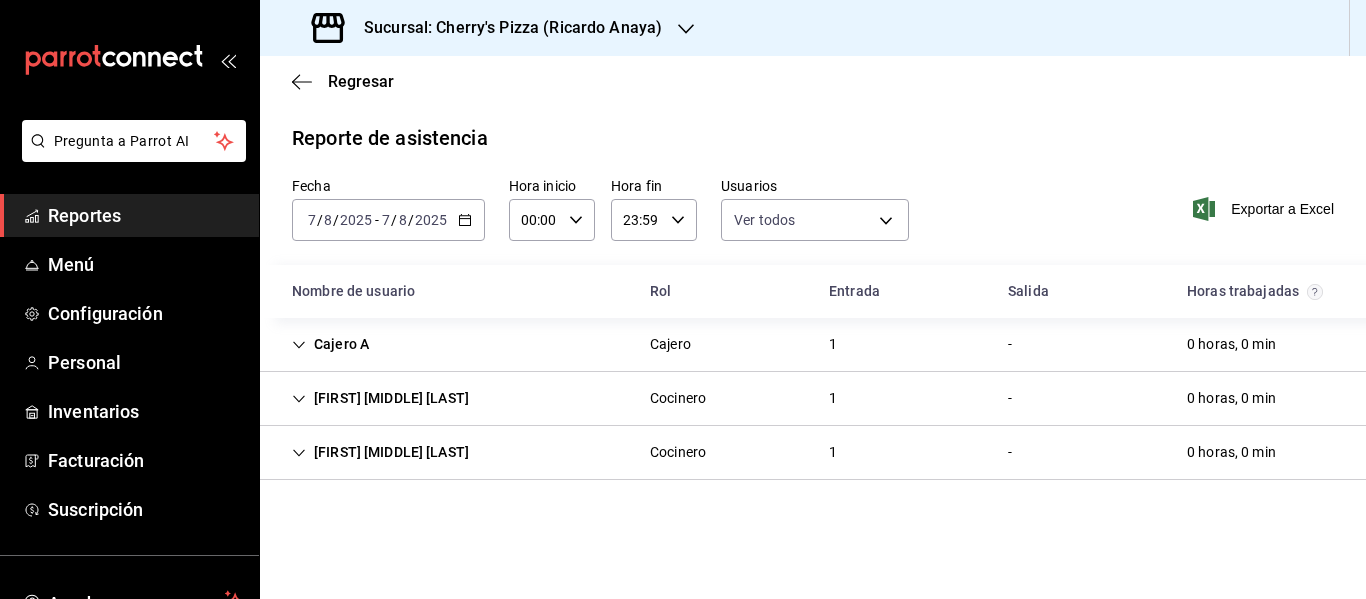click on "2025" at bounding box center (431, 220) 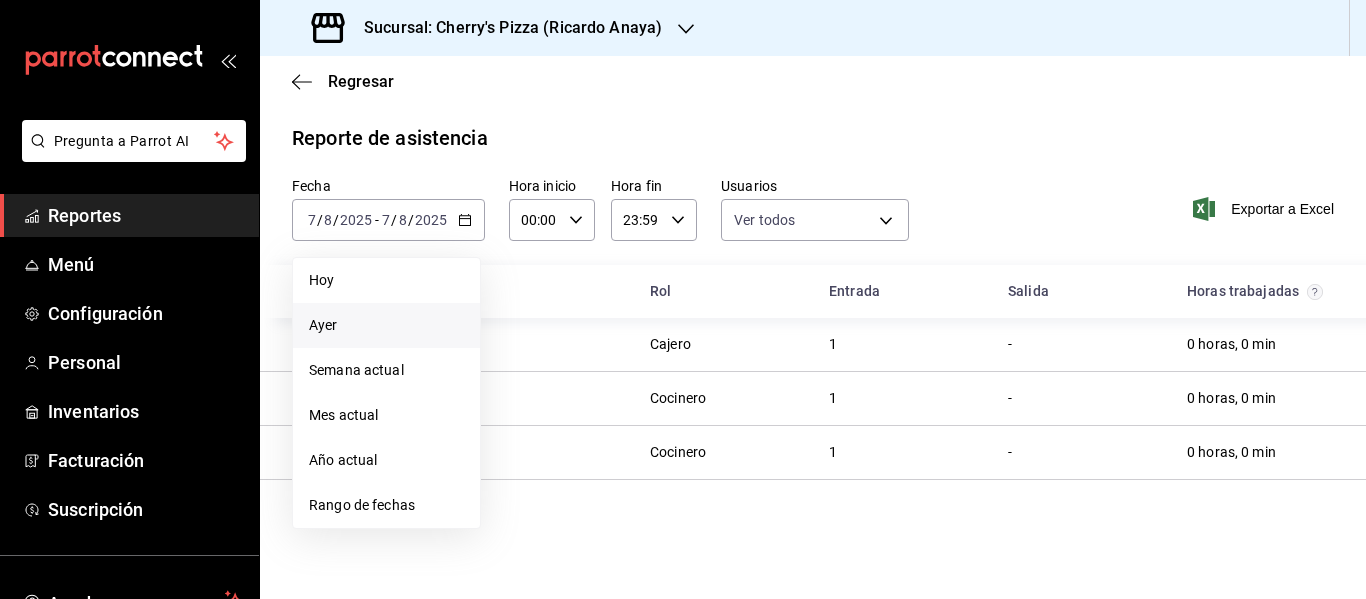 click on "Ayer" at bounding box center [386, 325] 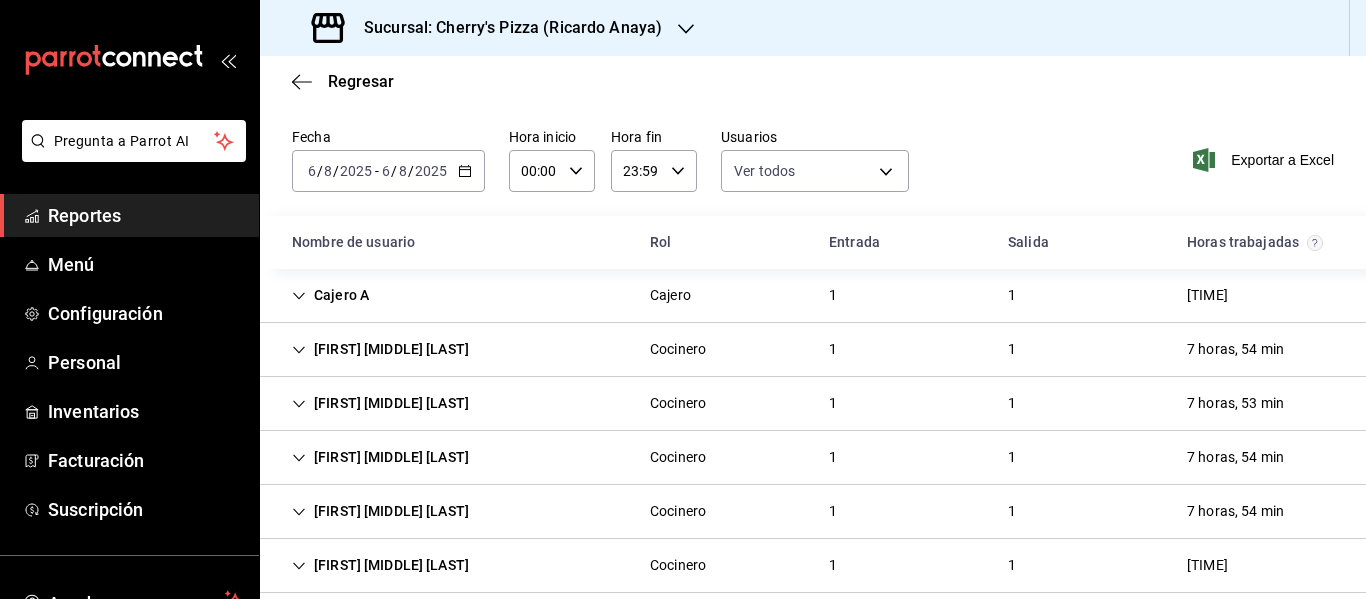 scroll, scrollTop: 75, scrollLeft: 0, axis: vertical 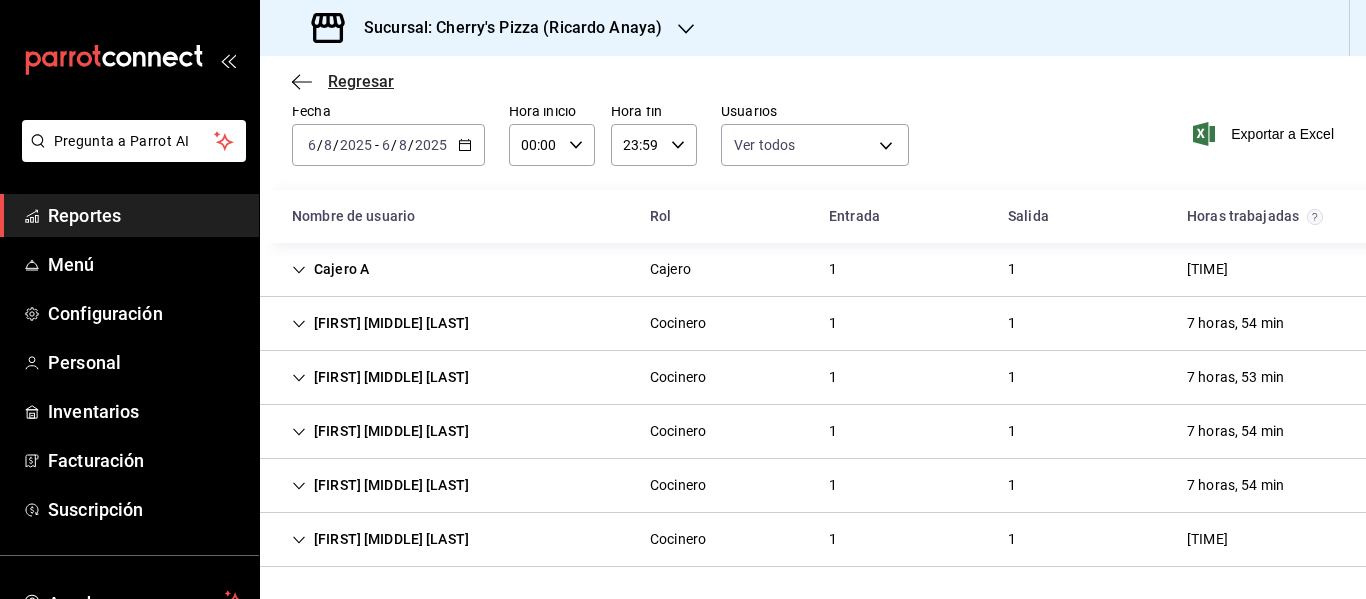 click 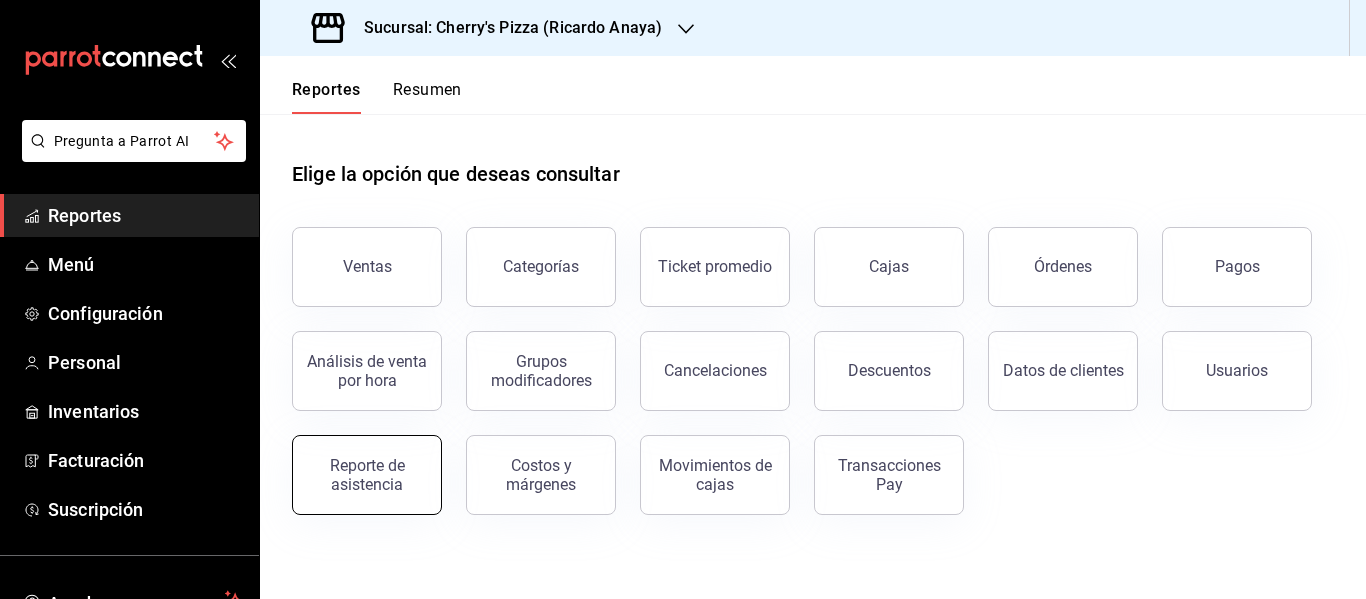 click on "Reporte de asistencia" at bounding box center [367, 475] 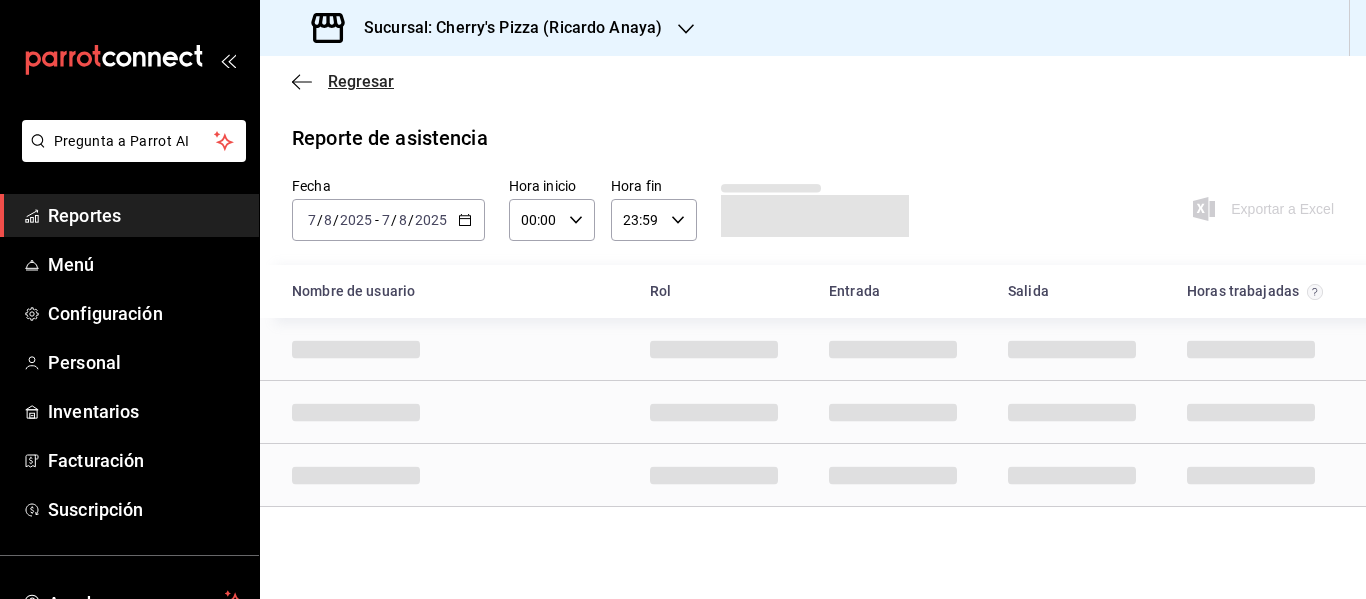 click 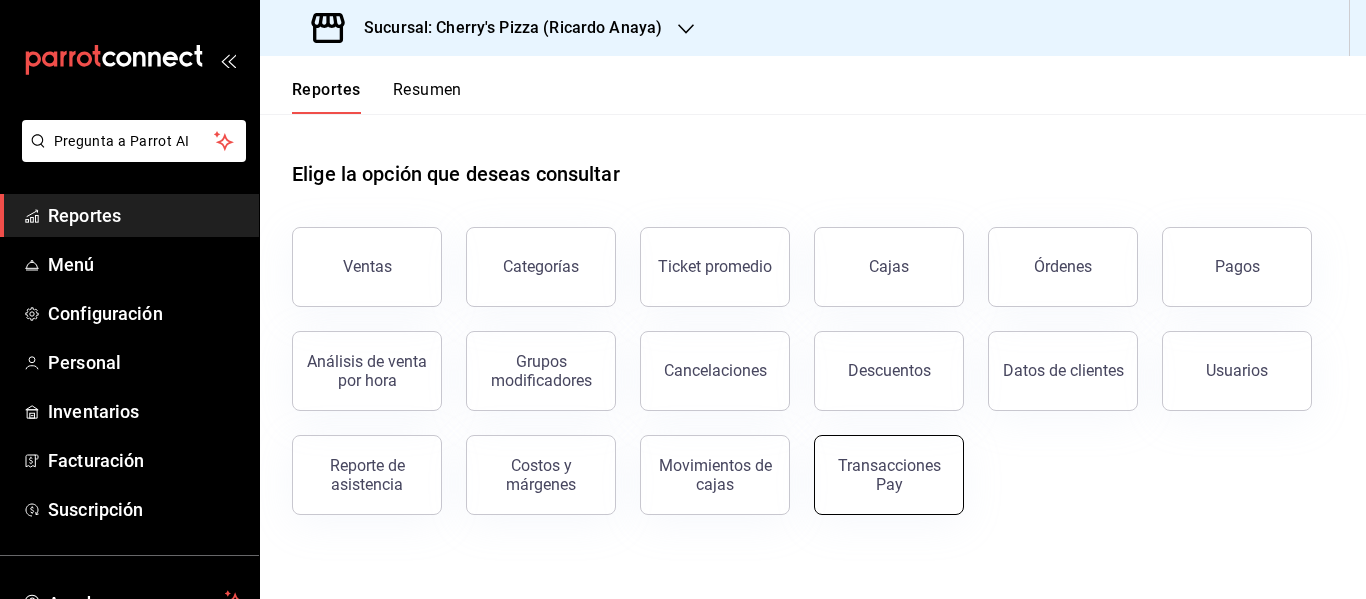 click on "Transacciones Pay" at bounding box center [889, 475] 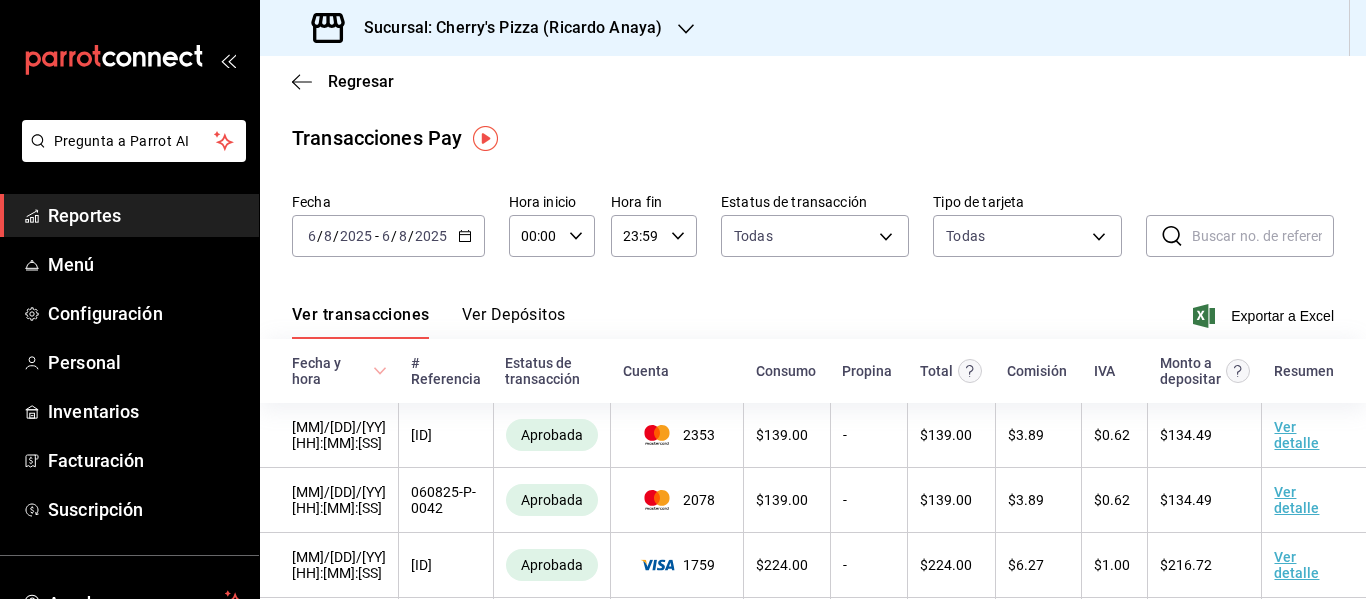 click on "Ver Depósitos" at bounding box center [514, 322] 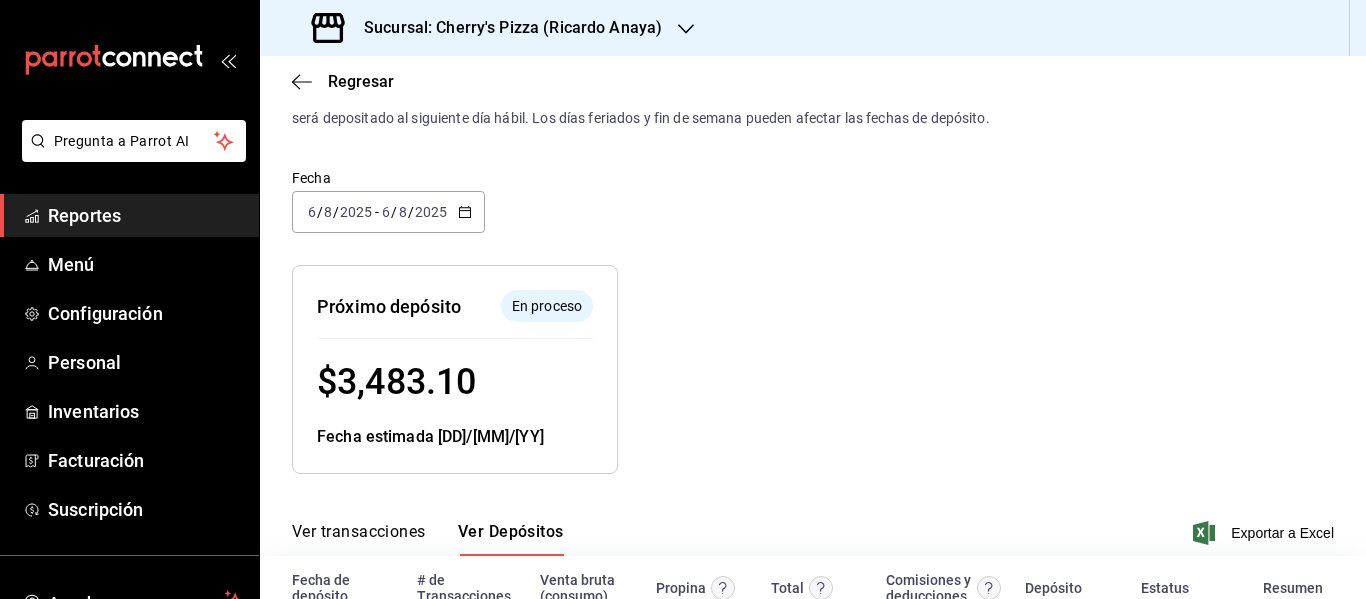 scroll, scrollTop: 0, scrollLeft: 0, axis: both 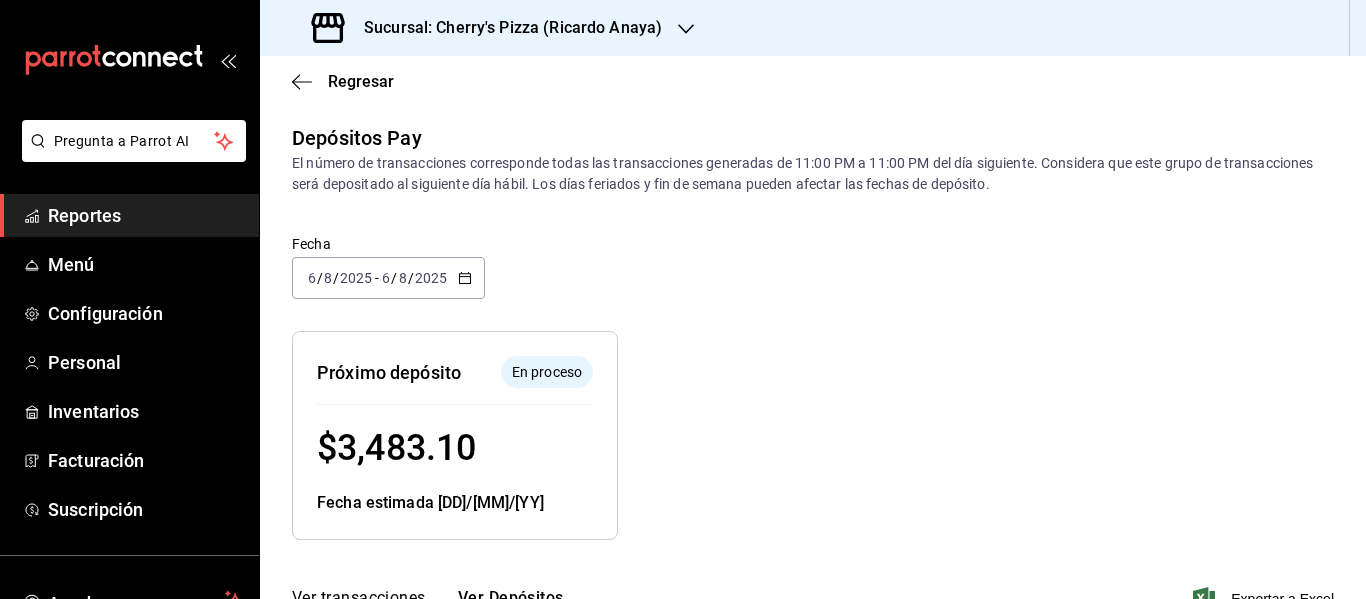click 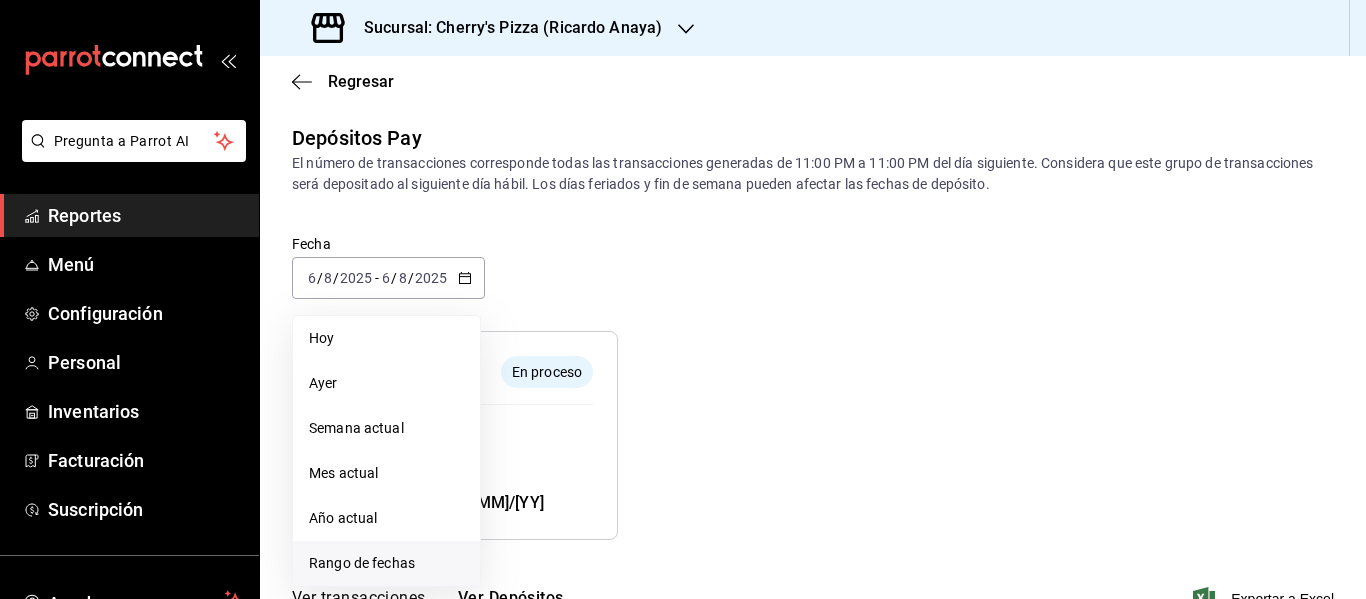 click on "Rango de fechas" at bounding box center (386, 563) 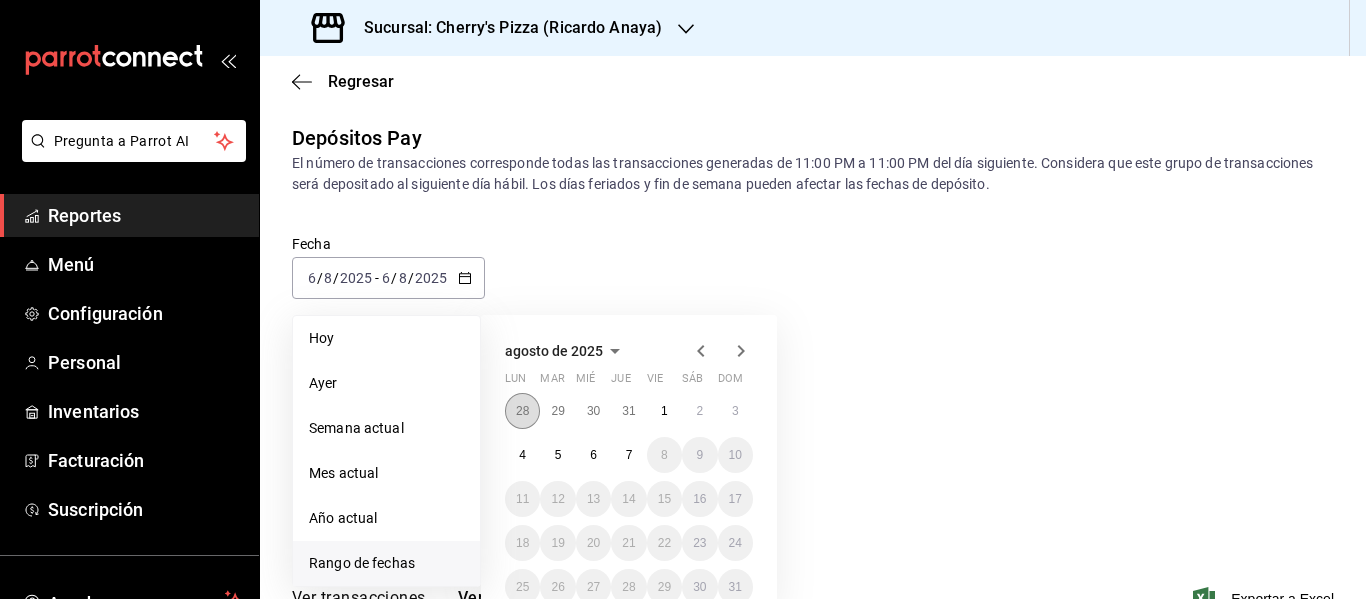click on "28" at bounding box center [522, 411] 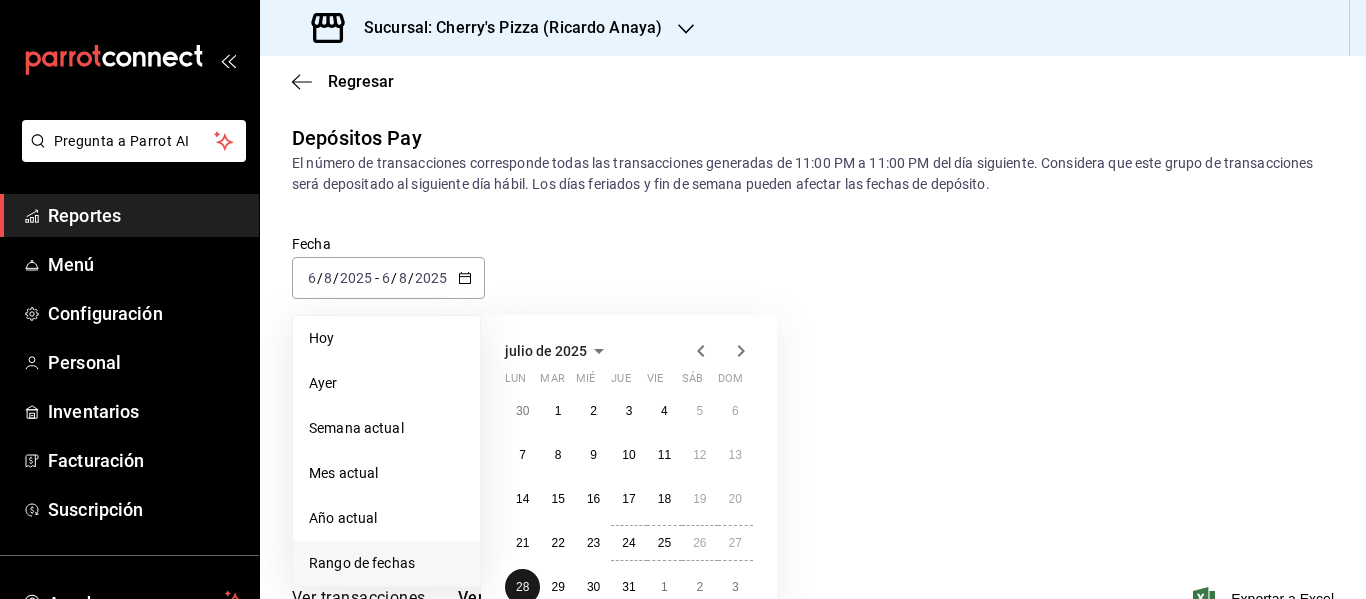 scroll, scrollTop: 186, scrollLeft: 0, axis: vertical 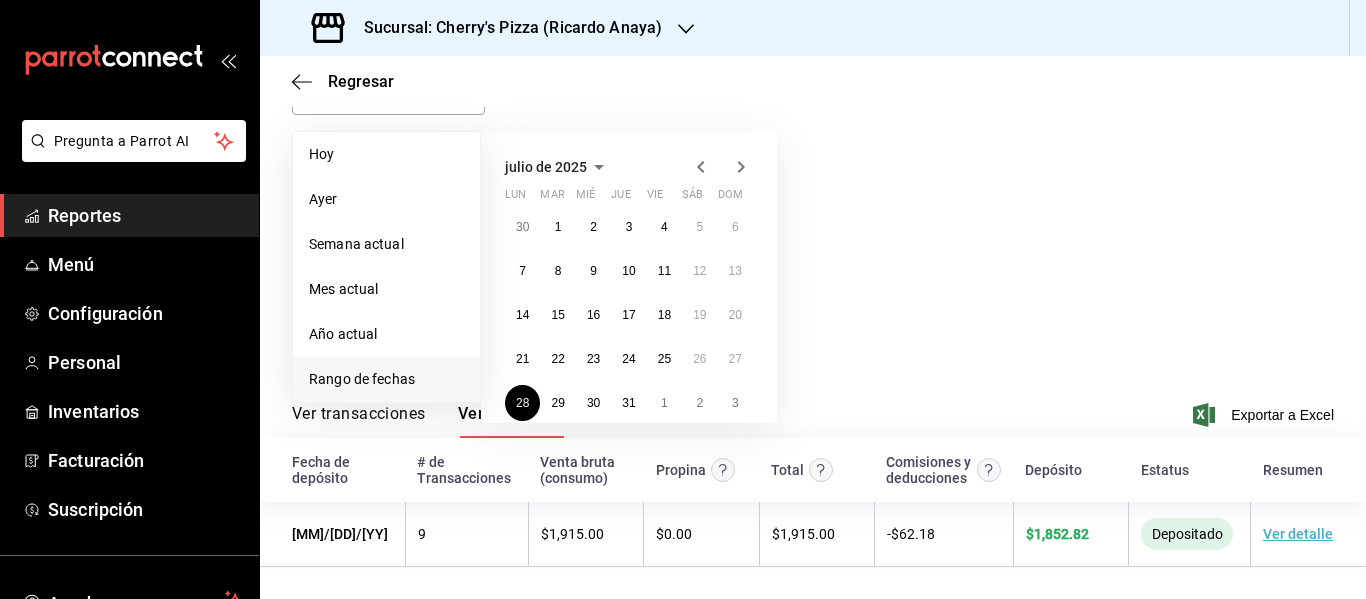 click 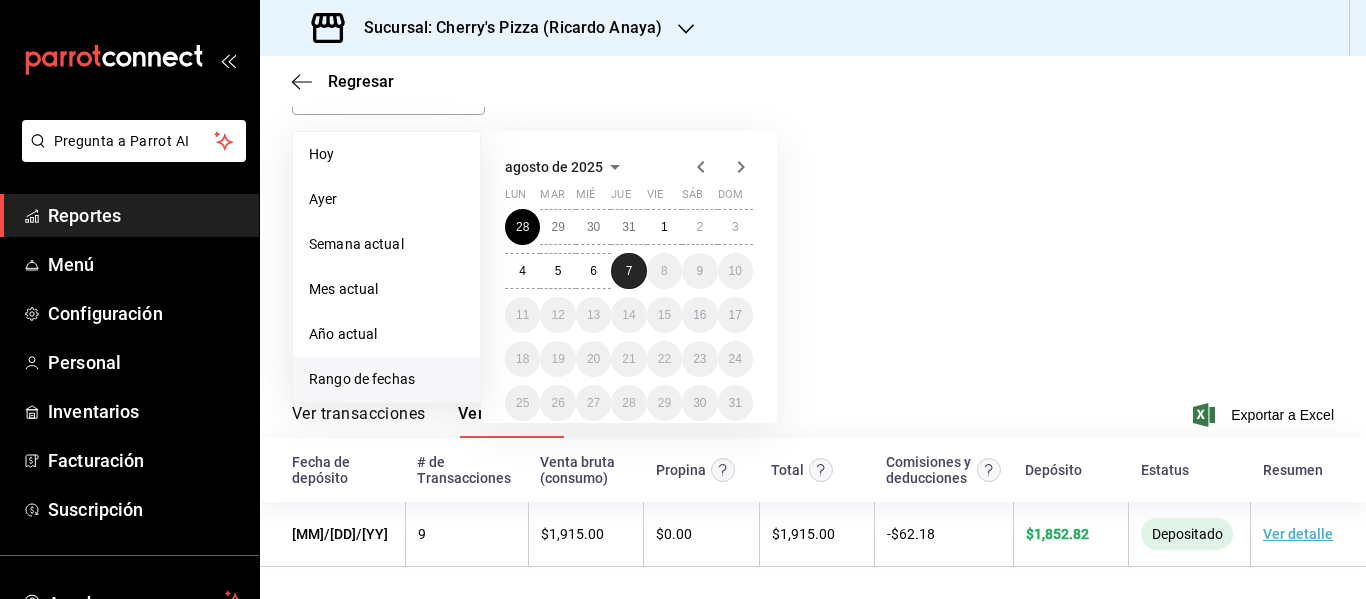 click on "7" at bounding box center (628, 271) 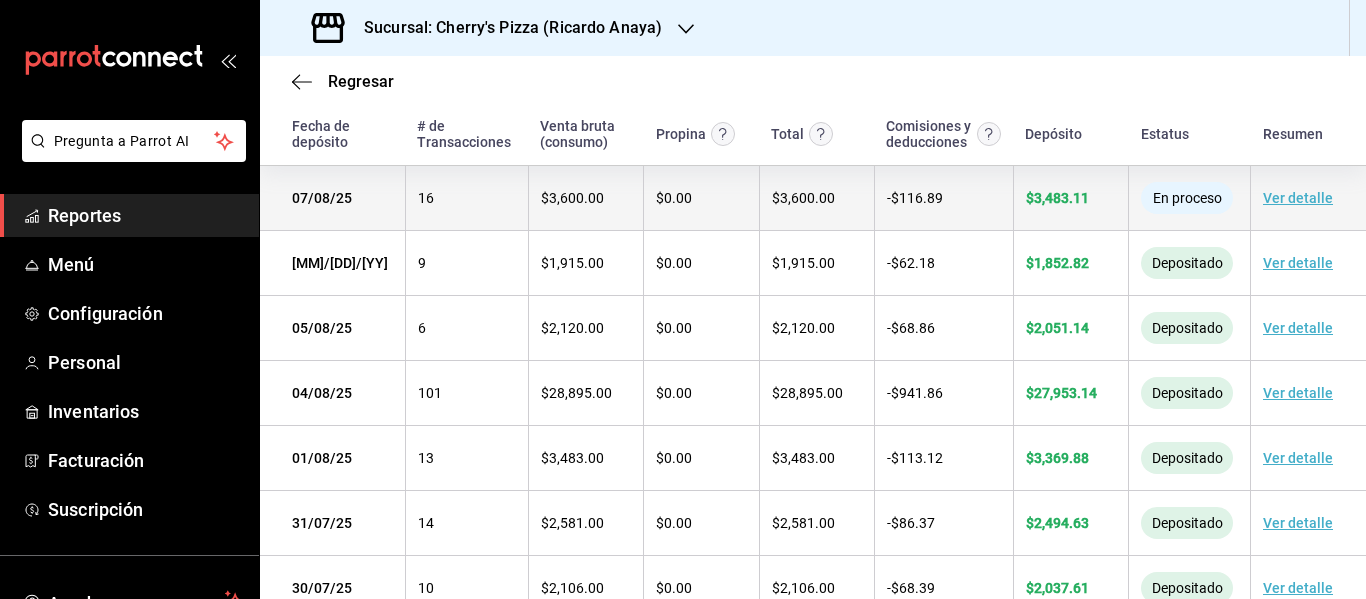 scroll, scrollTop: 378, scrollLeft: 0, axis: vertical 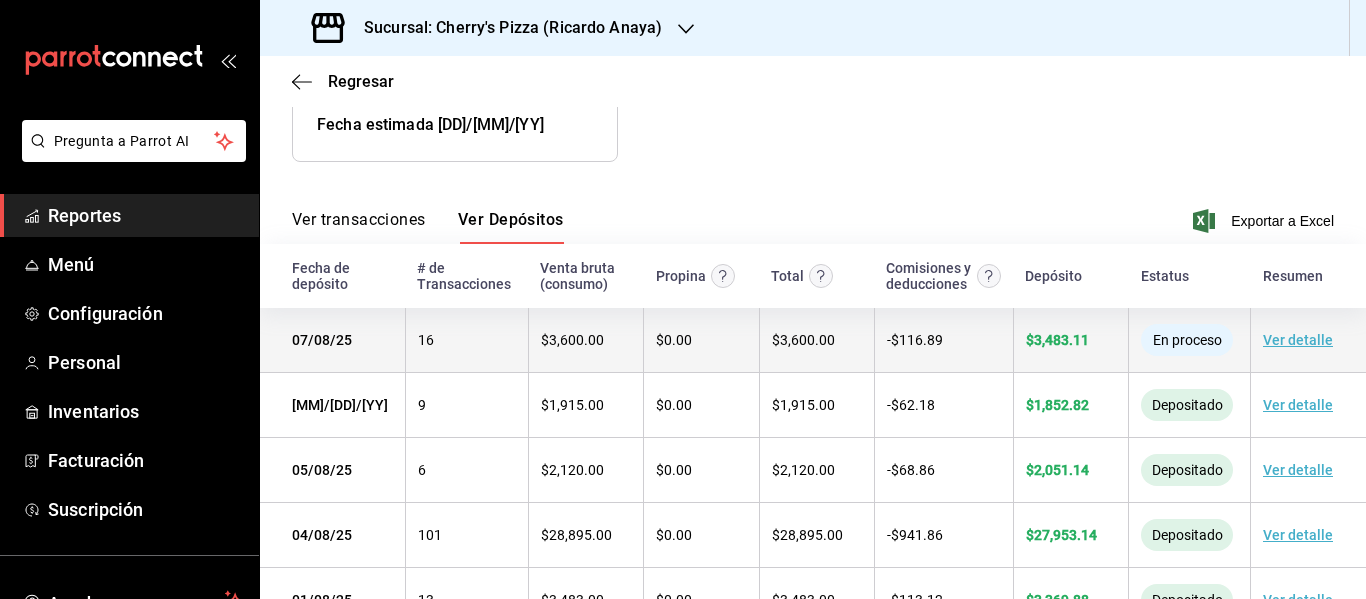 click on "Ver detalle" at bounding box center [1298, 340] 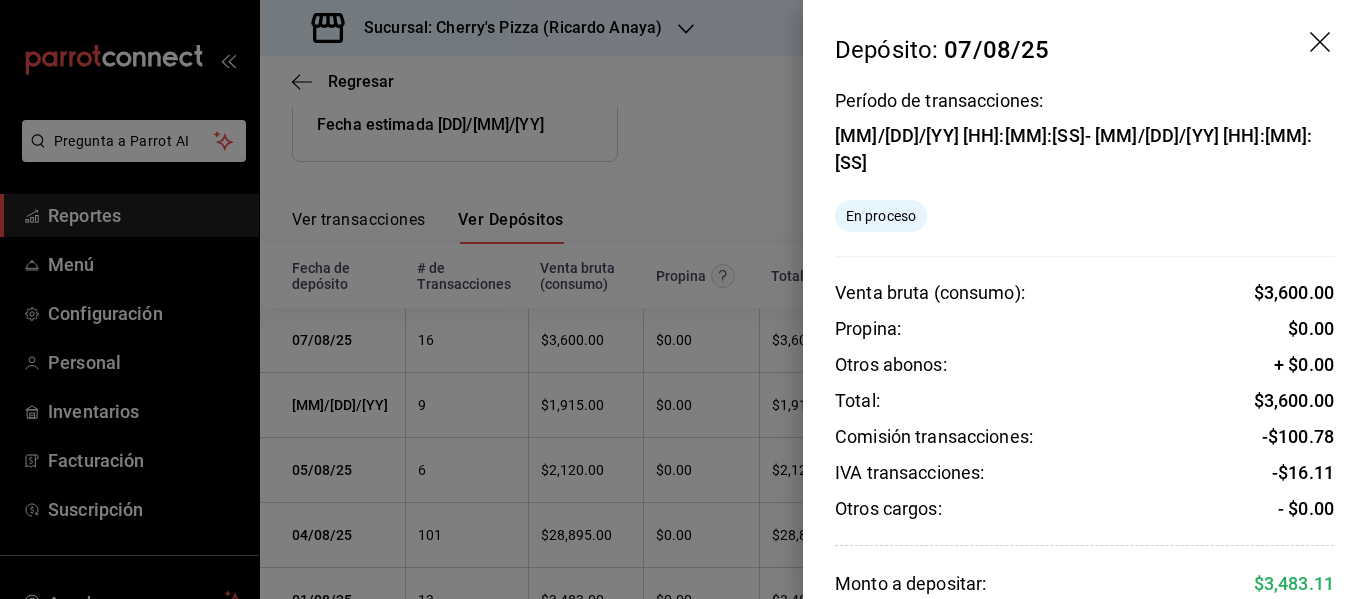 click 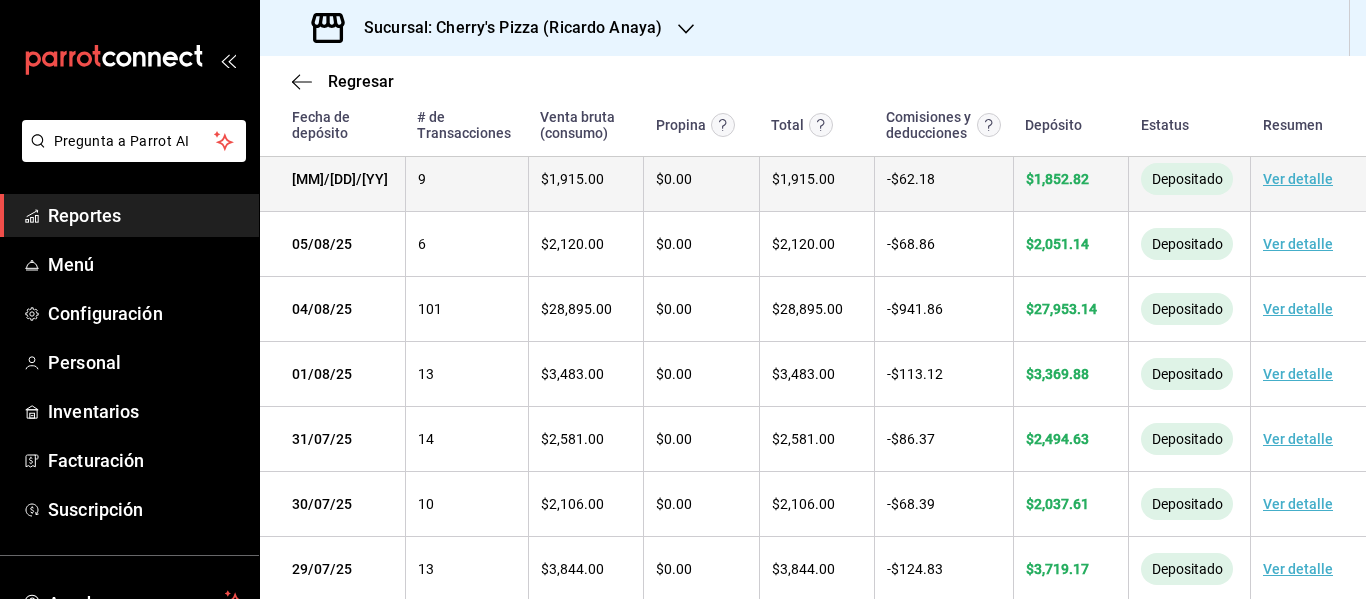 scroll, scrollTop: 678, scrollLeft: 0, axis: vertical 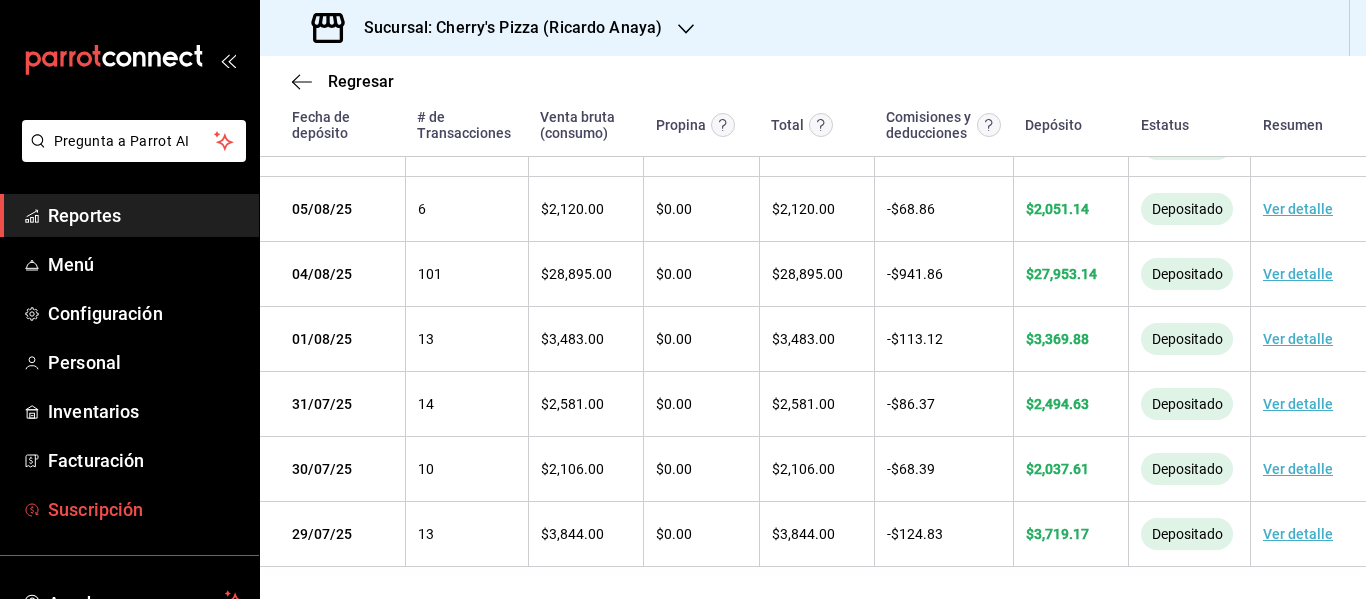 click on "Suscripción" at bounding box center [145, 509] 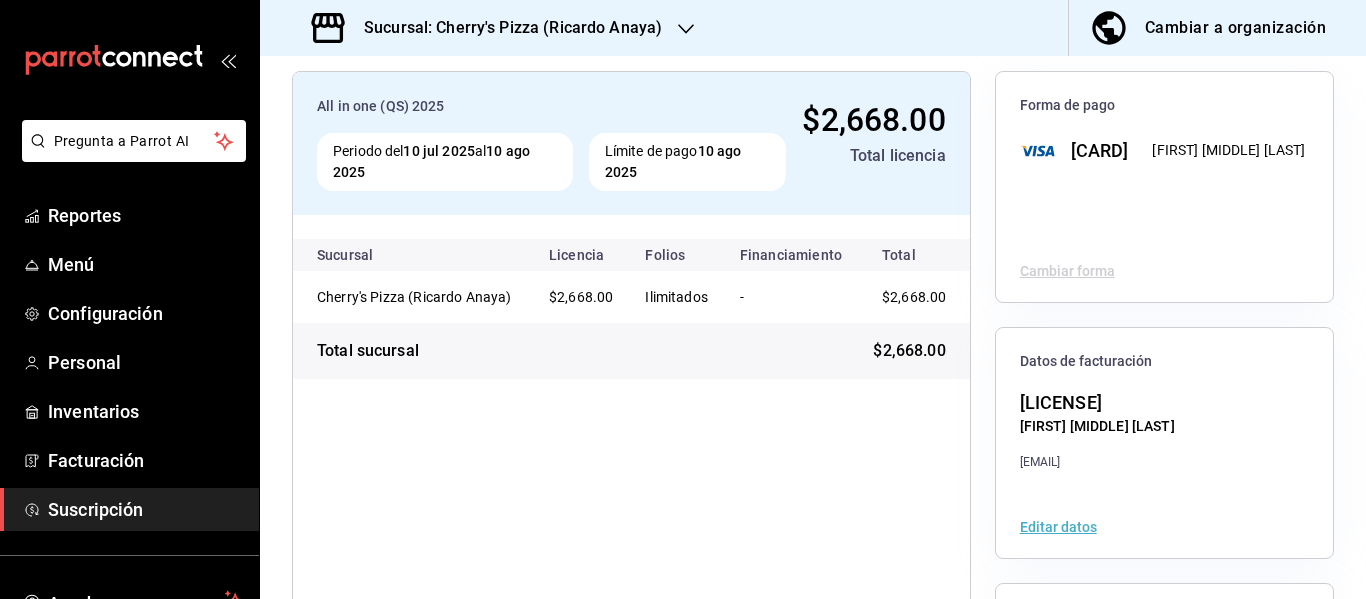 scroll, scrollTop: 0, scrollLeft: 0, axis: both 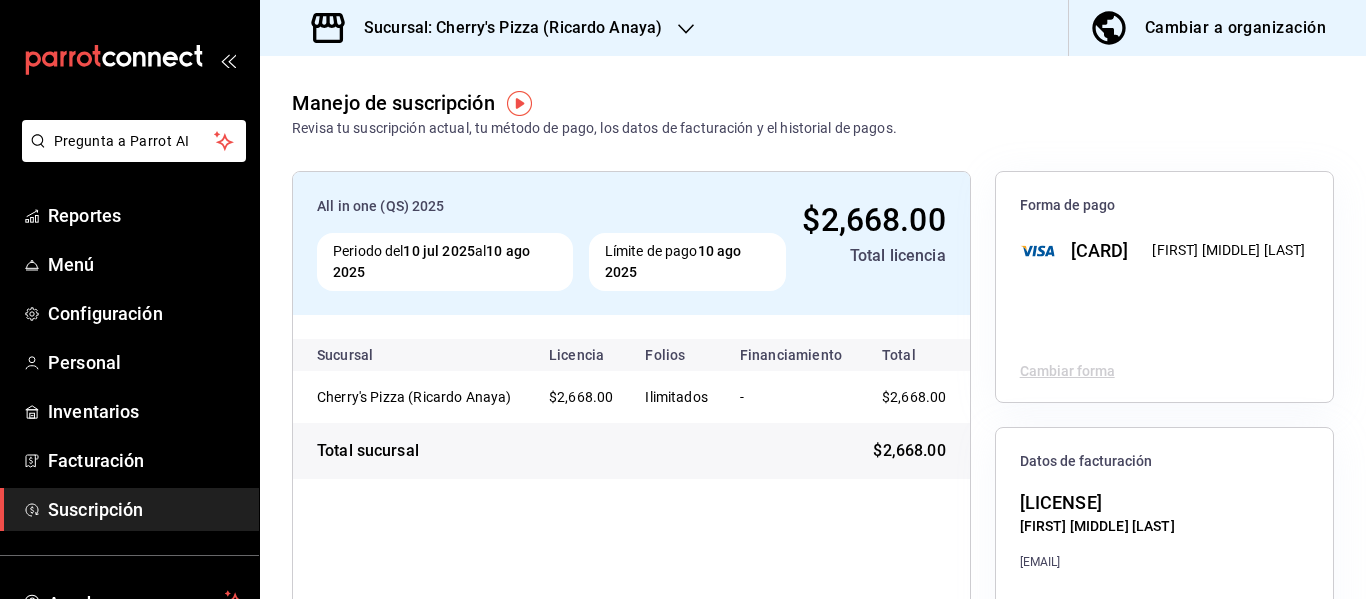 click at bounding box center [686, 28] 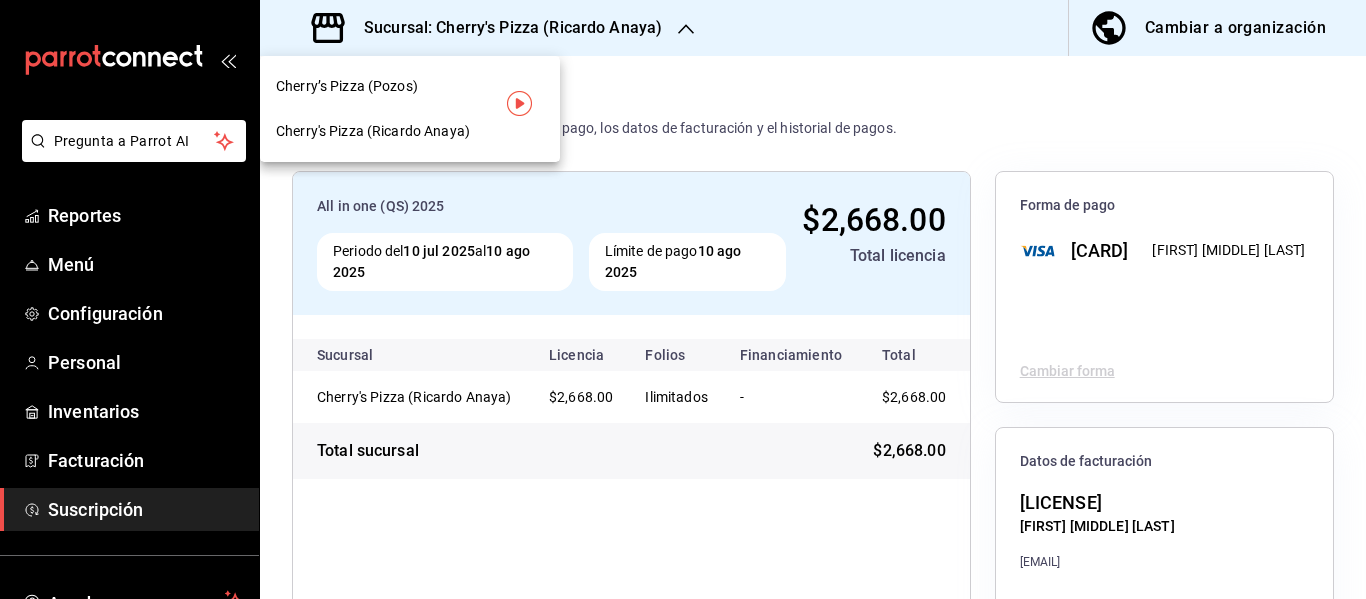 click on "Cherry’s Pizza (Pozos)" at bounding box center [410, 86] 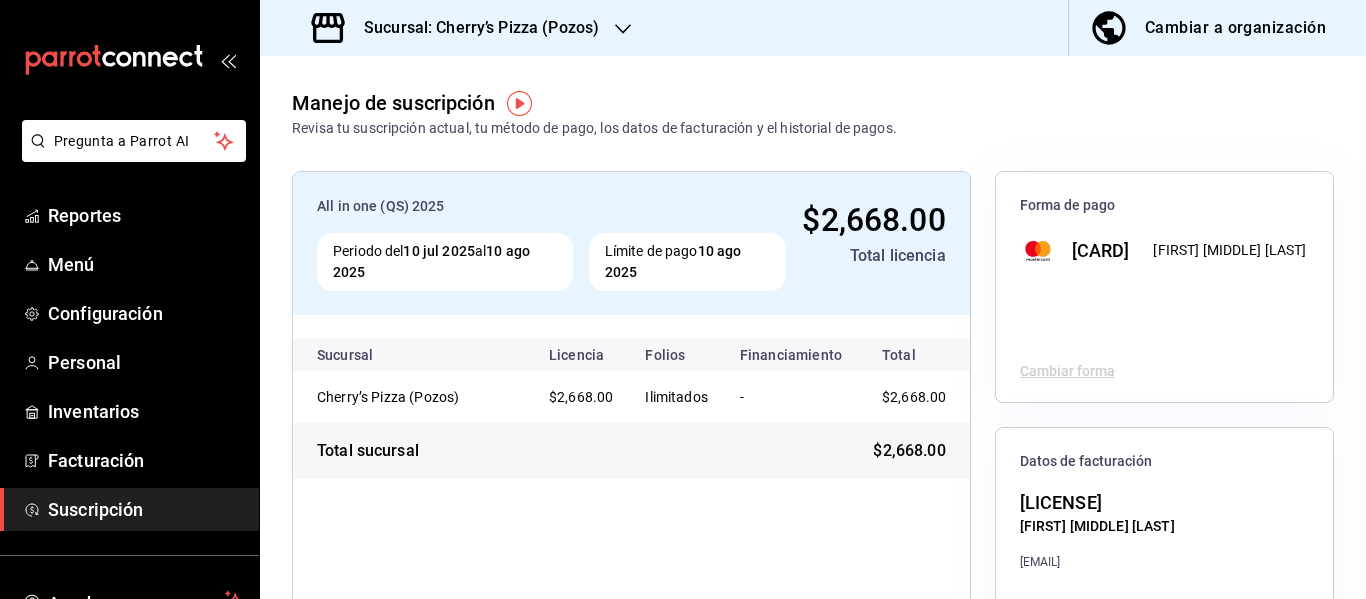click at bounding box center (1164, 304) 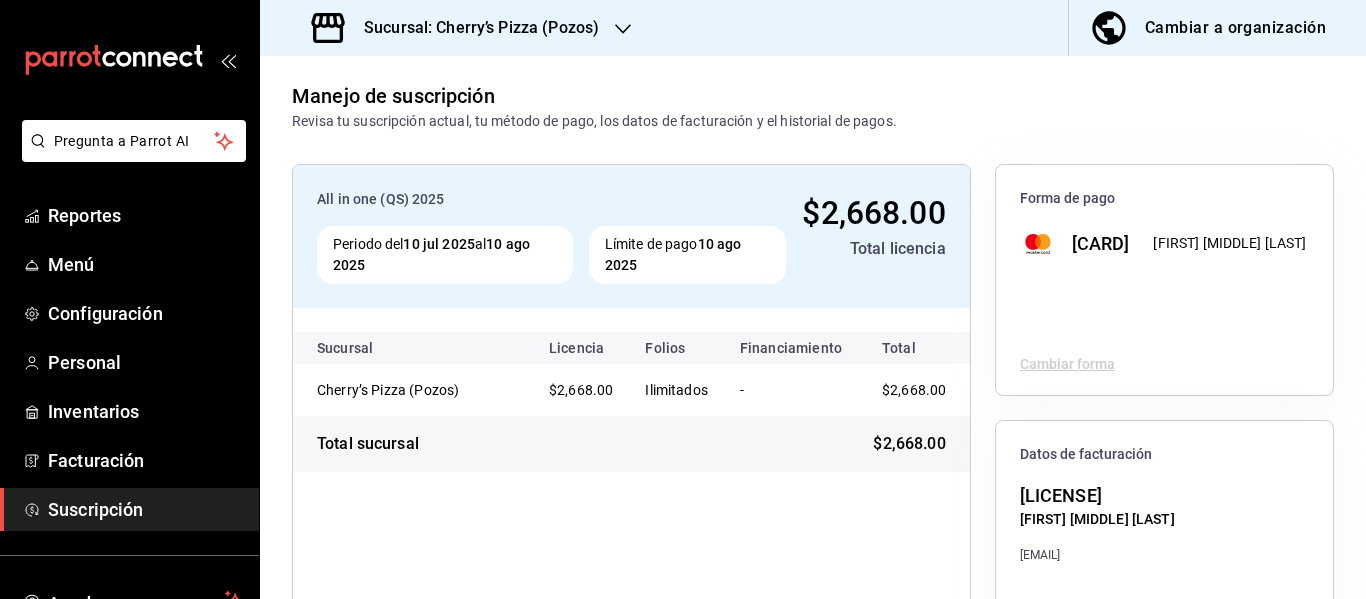 scroll, scrollTop: 0, scrollLeft: 0, axis: both 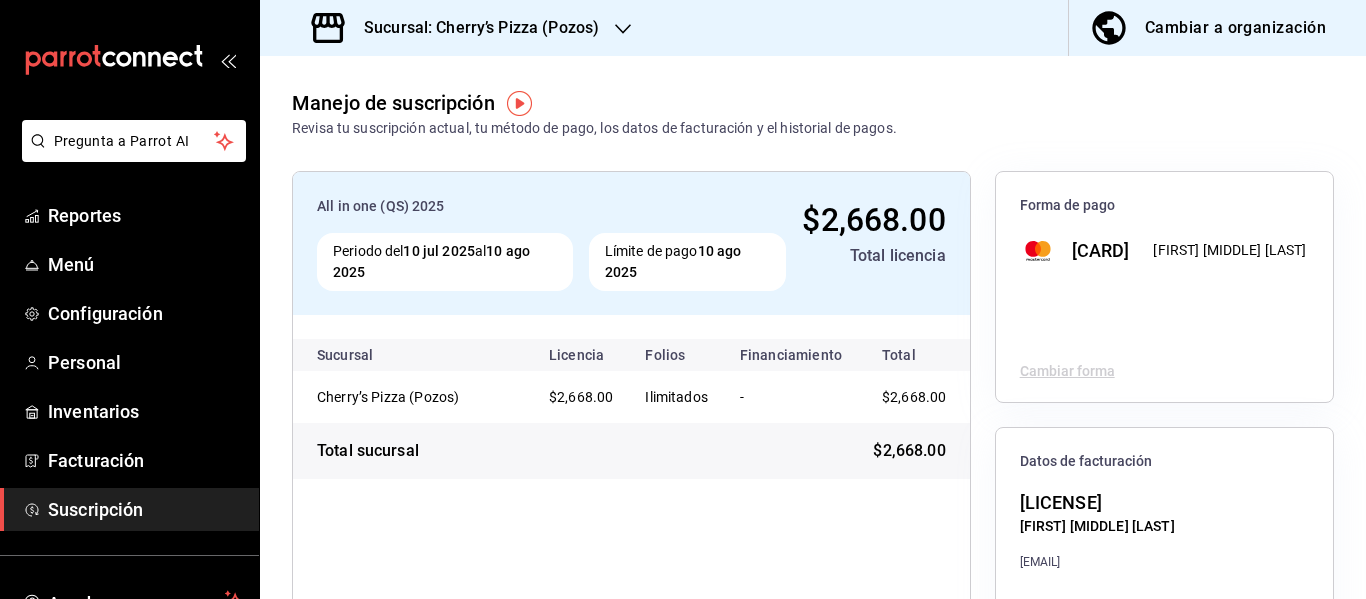 click on "Límite de pago  10 ago 2025" at bounding box center (688, 262) 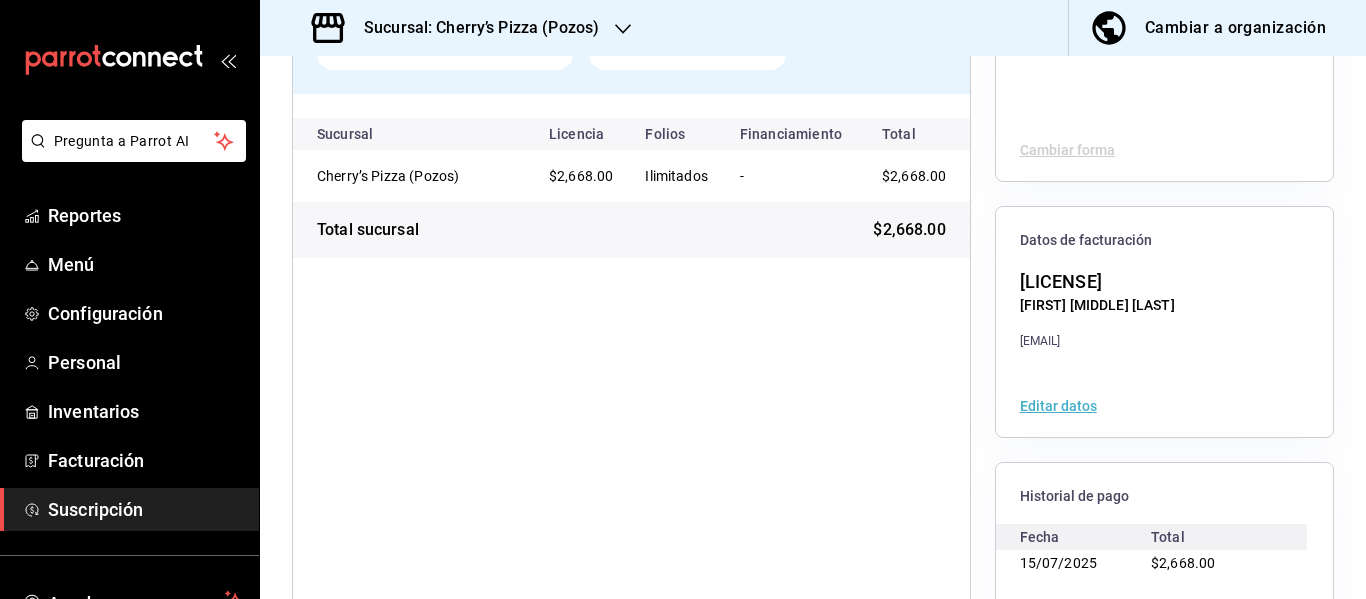 scroll, scrollTop: 348, scrollLeft: 0, axis: vertical 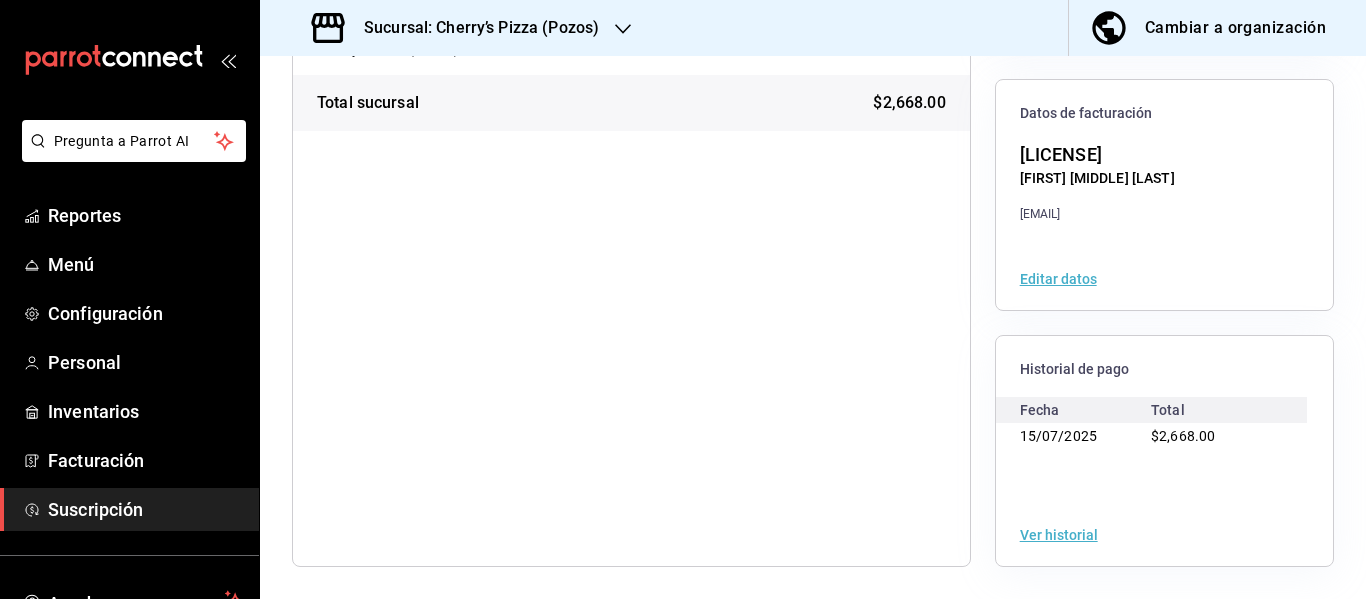 click on "Ver historial" at bounding box center (1059, 535) 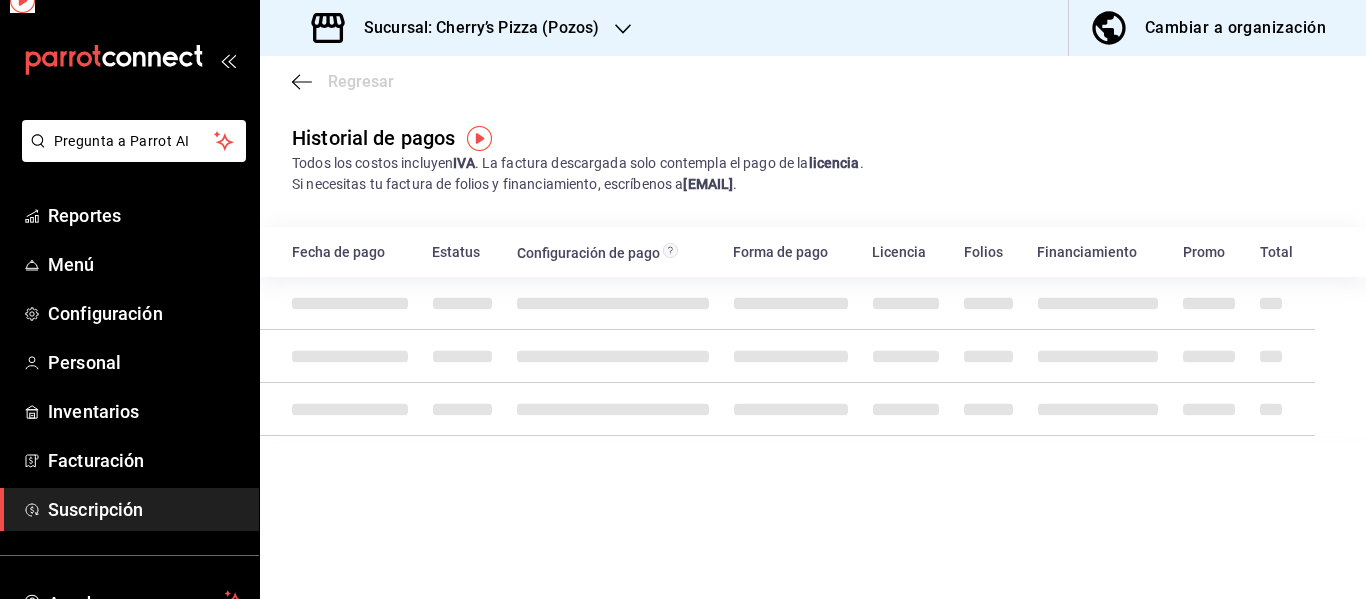 scroll, scrollTop: 0, scrollLeft: 0, axis: both 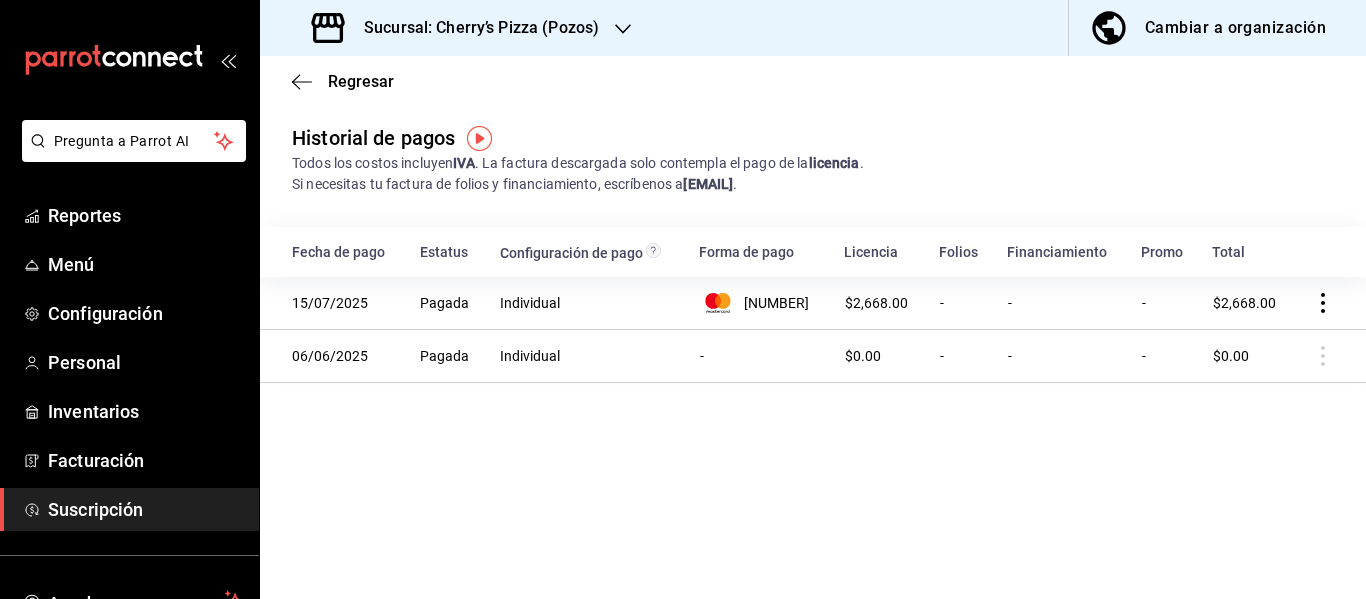 click on "Regresar" at bounding box center (813, 81) 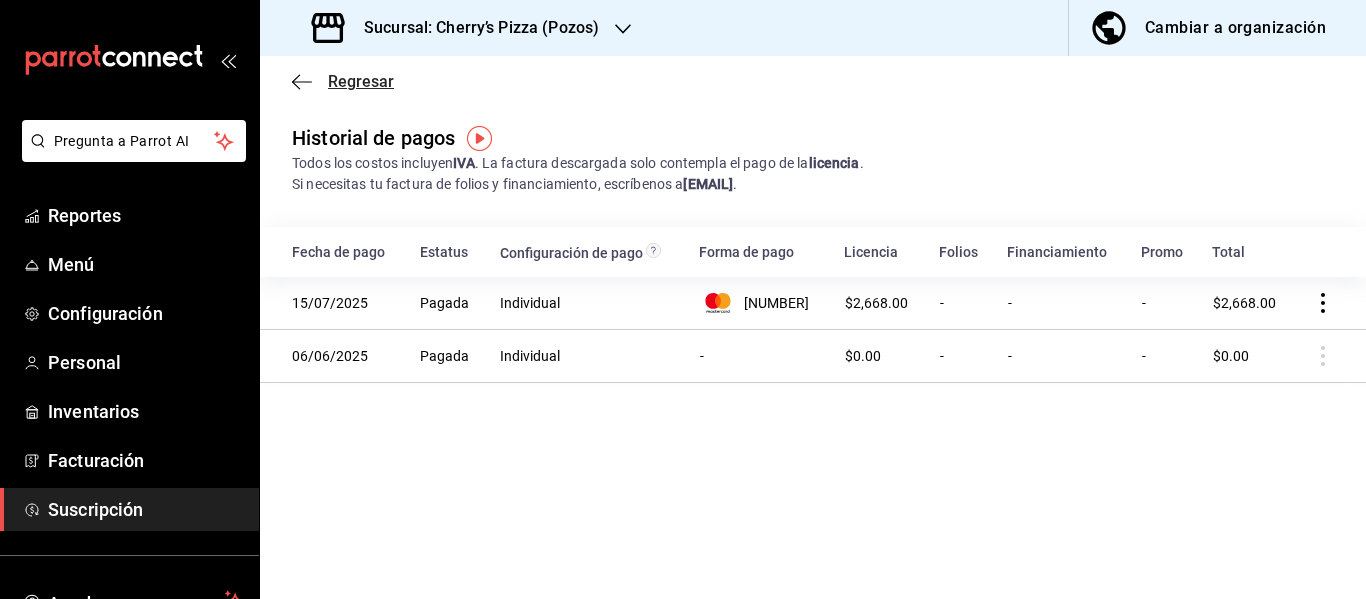 click 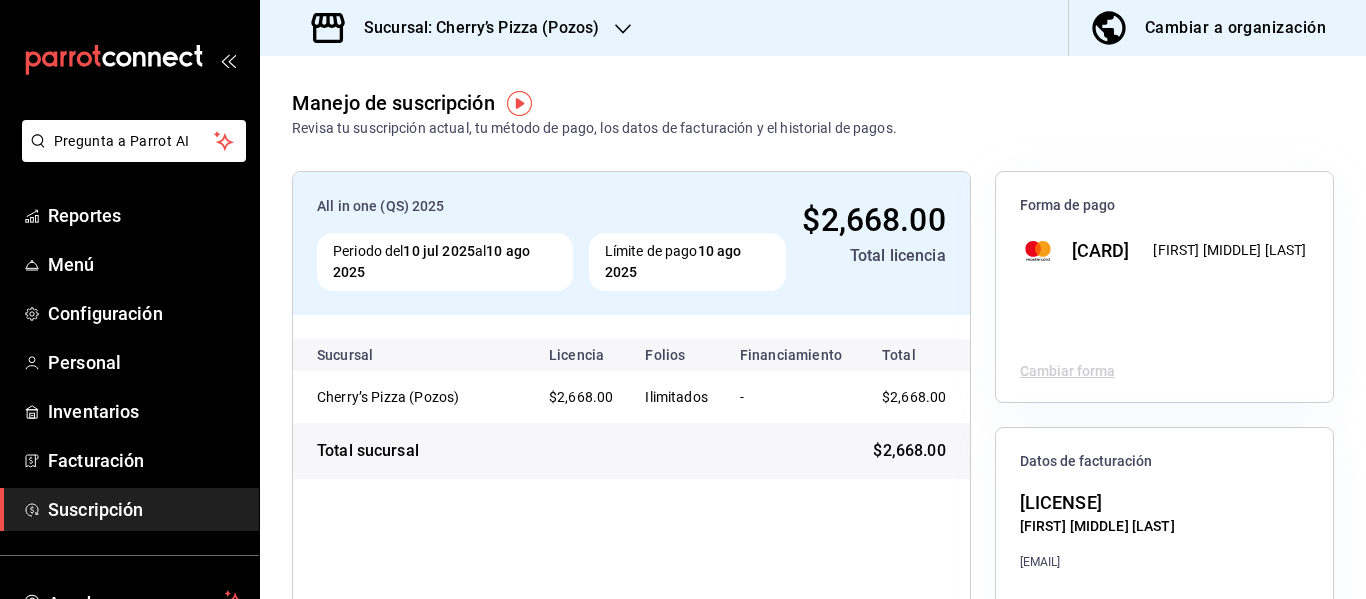 click on "Total licencia" at bounding box center (873, 256) 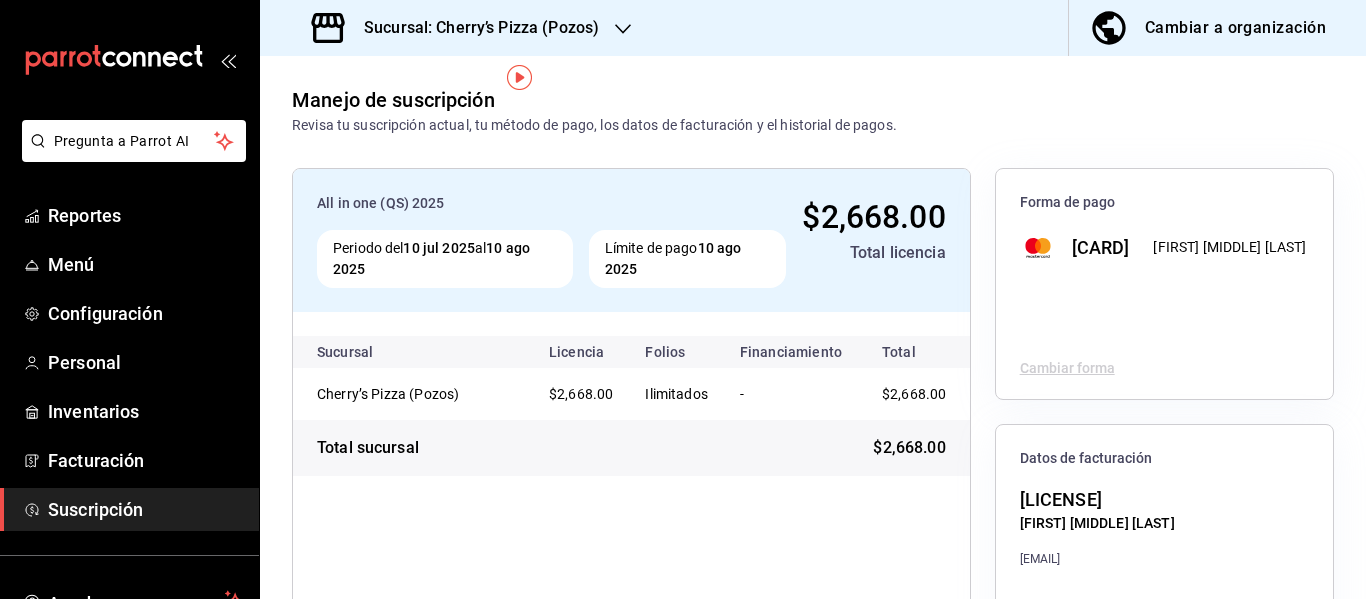 scroll, scrollTop: 0, scrollLeft: 0, axis: both 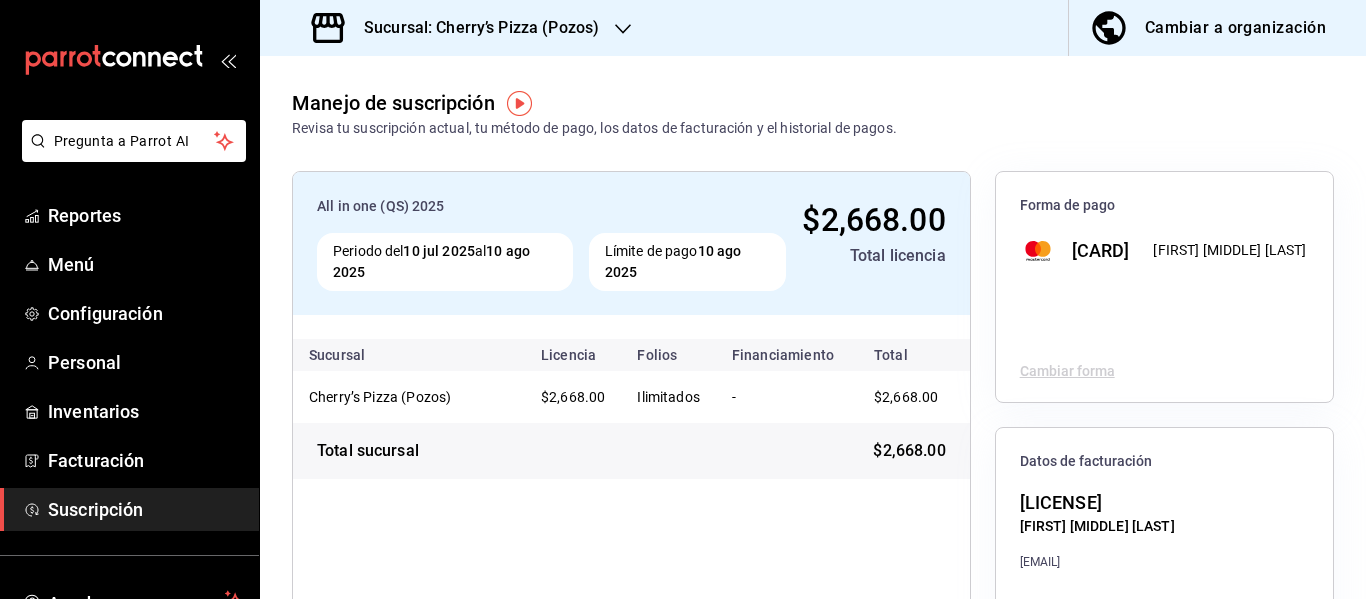 click on "$2,668.00" at bounding box center [906, 397] 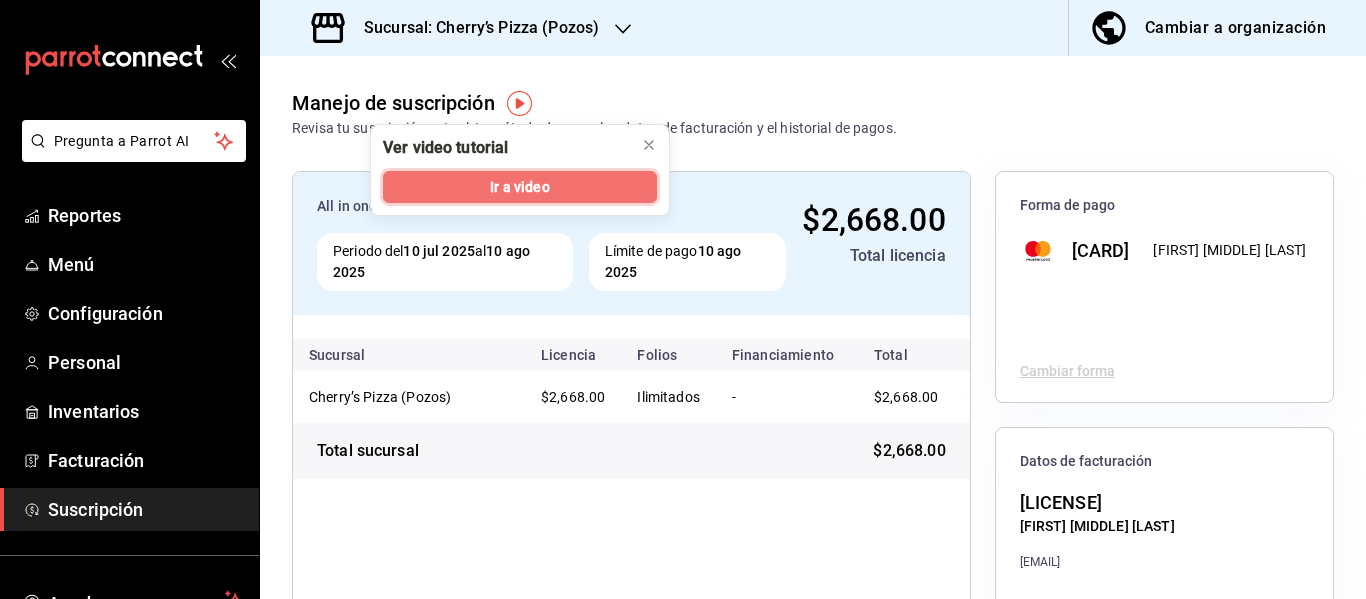 click on "Ir a video" at bounding box center (520, 187) 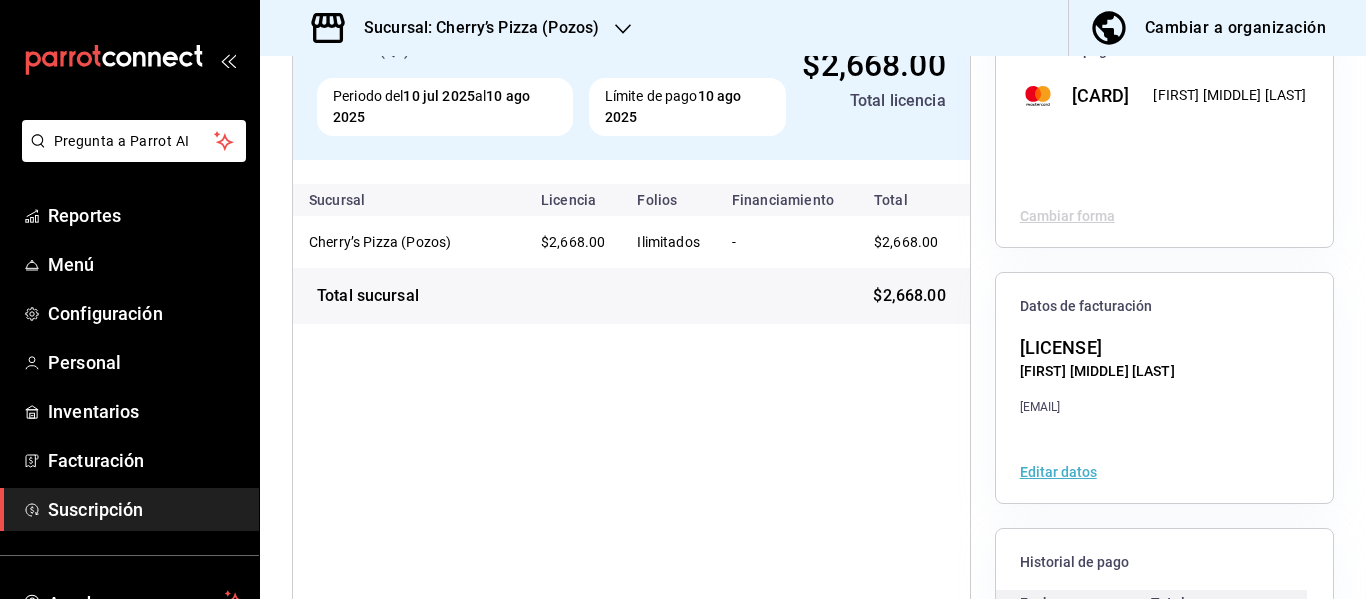 scroll, scrollTop: 148, scrollLeft: 0, axis: vertical 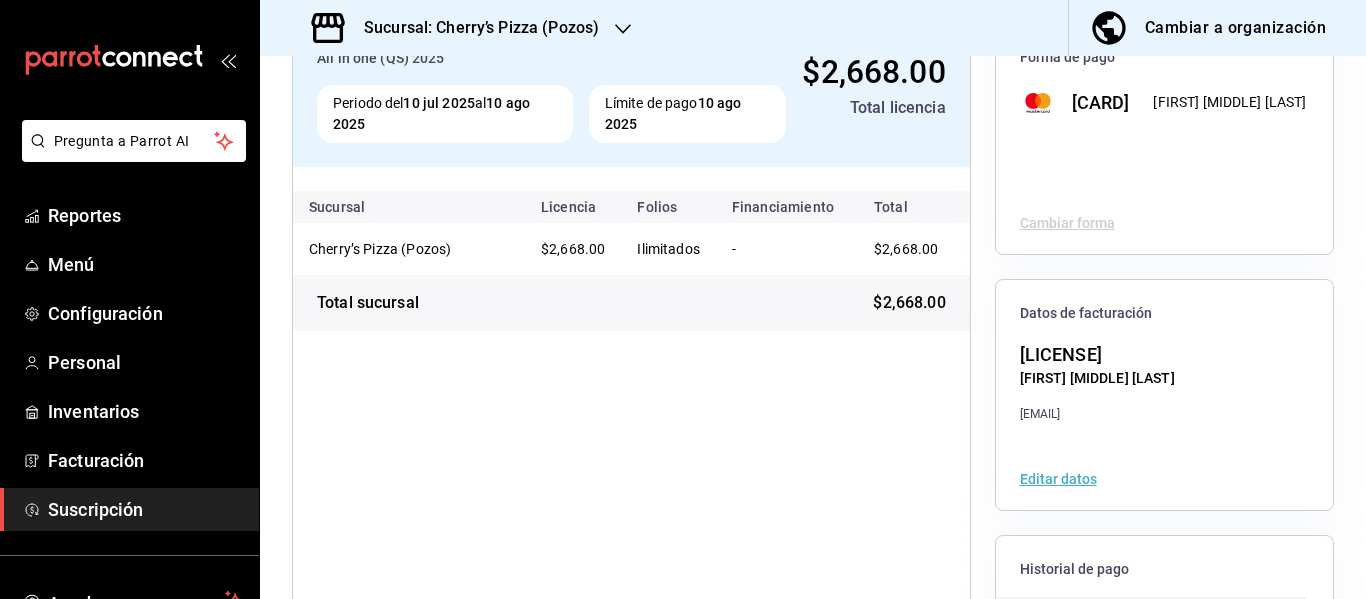 click on "Sucursal: Cherry’s Pizza (Pozos)" at bounding box center [473, 28] 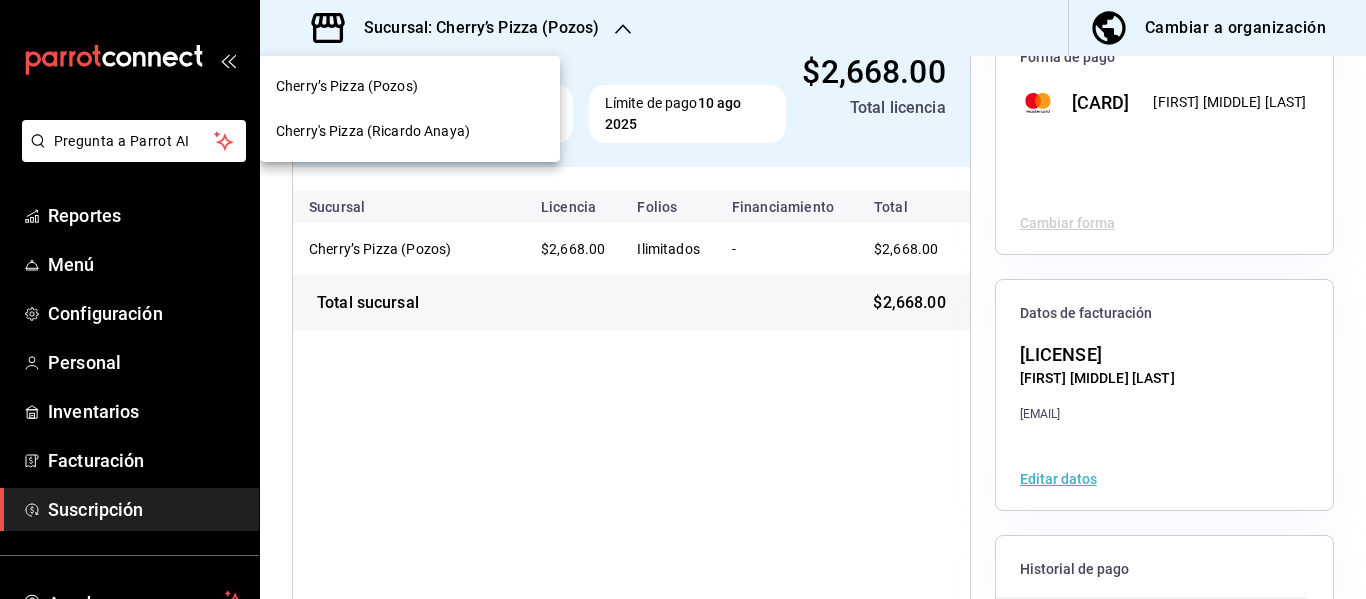 click on "Cherry's Pizza (Ricardo Anaya)" at bounding box center (373, 131) 